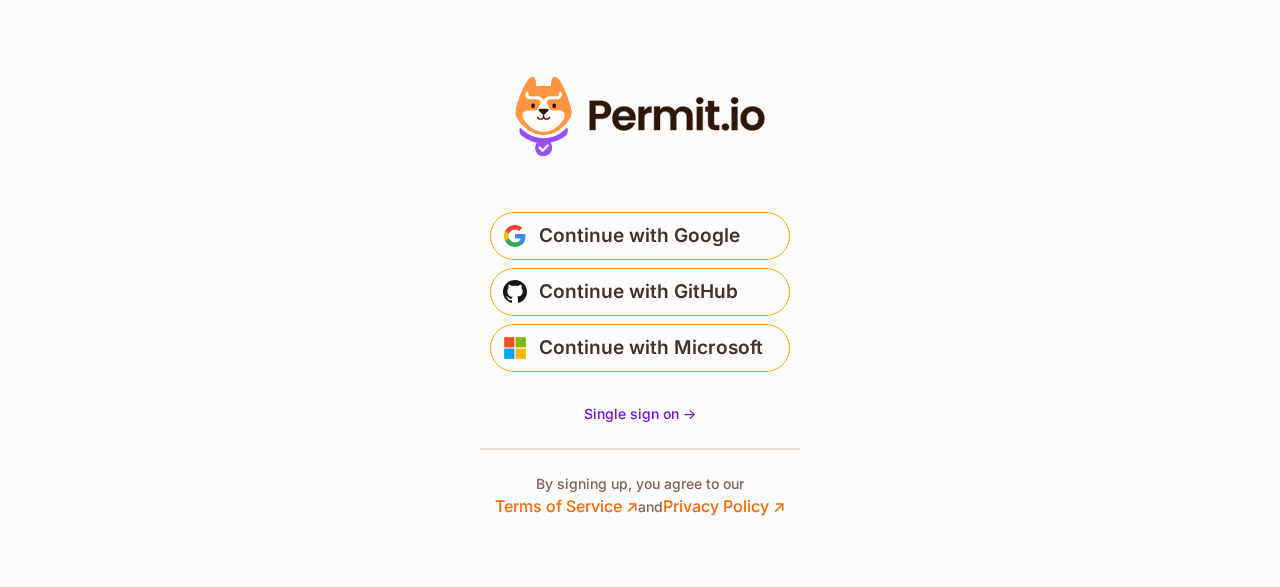 scroll, scrollTop: 0, scrollLeft: 0, axis: both 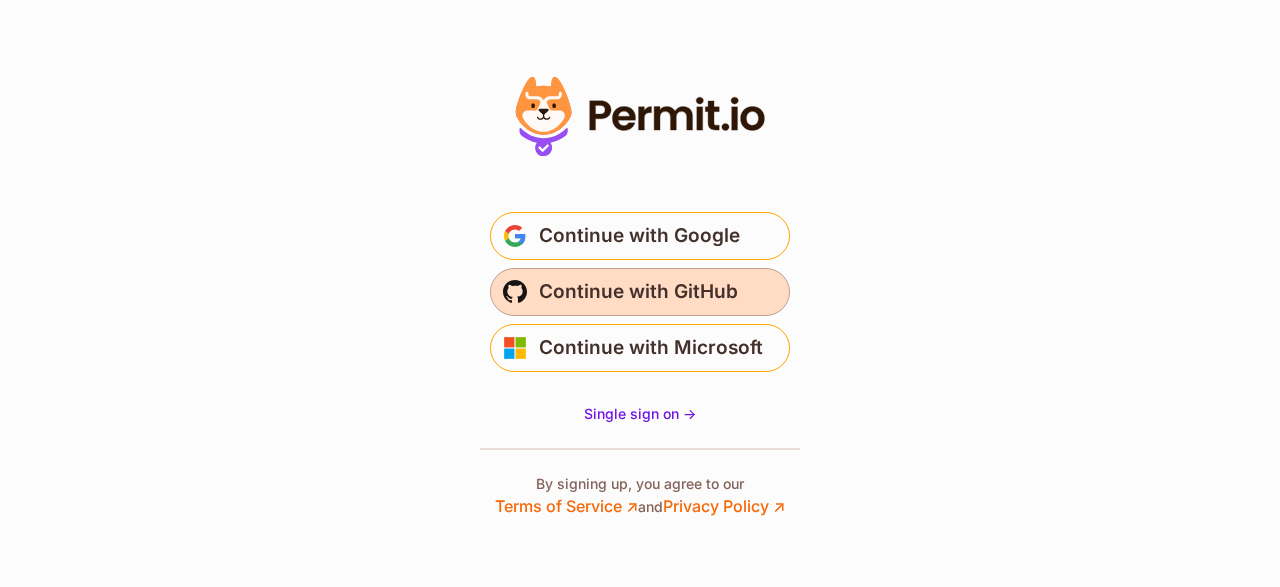 click on "Continue with GitHub" at bounding box center [638, 292] 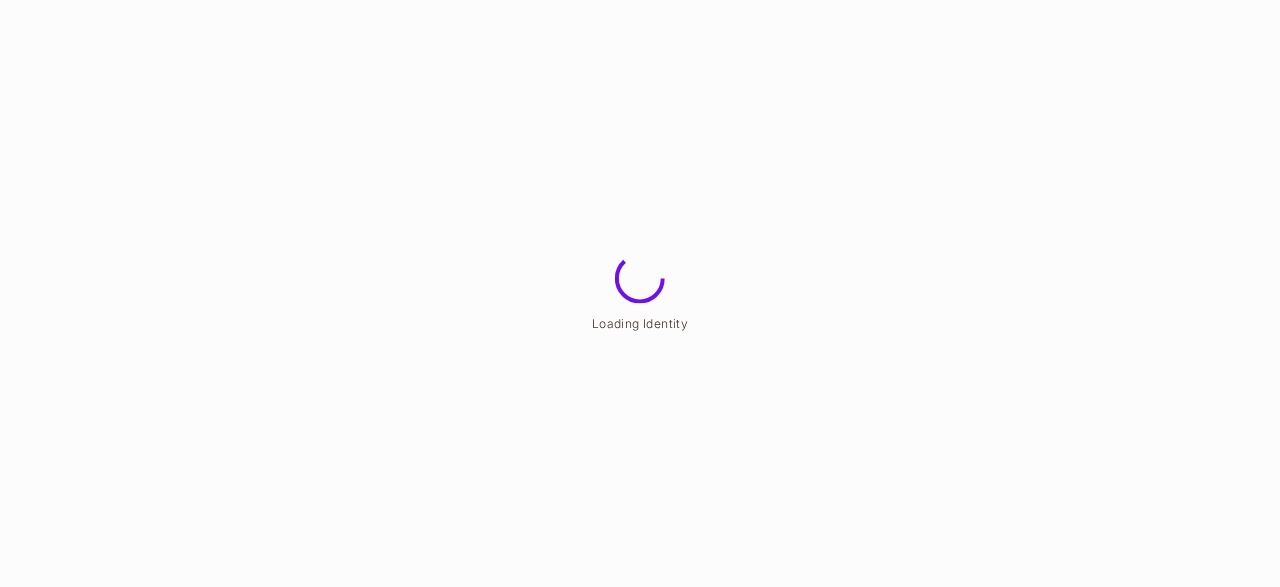 scroll, scrollTop: 0, scrollLeft: 0, axis: both 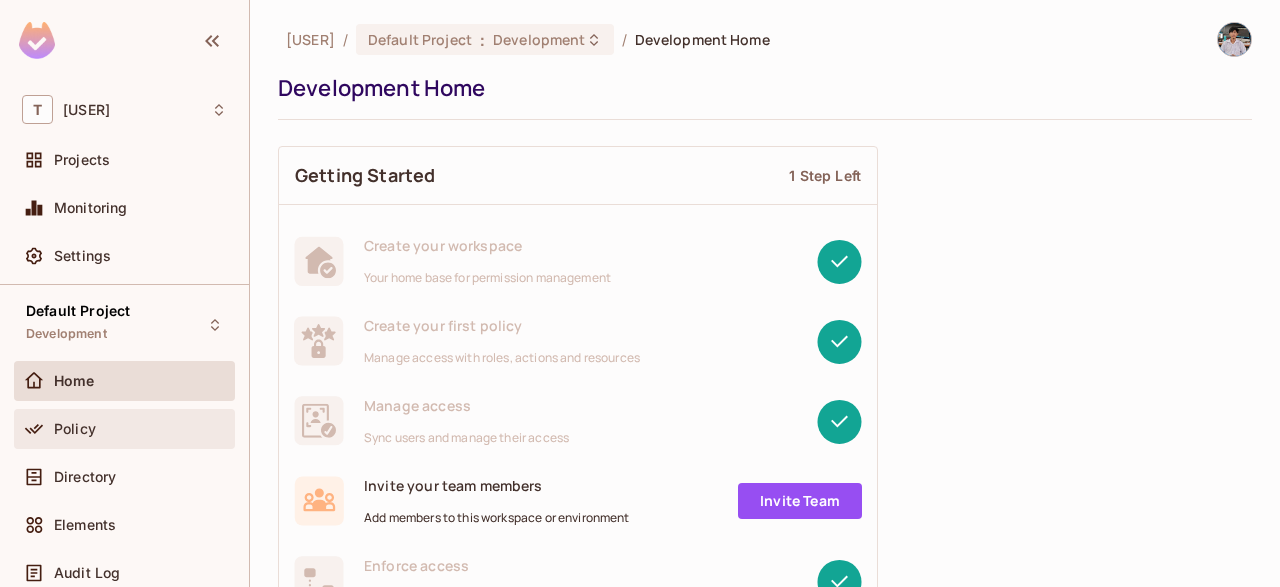 click on "Policy" at bounding box center (124, 429) 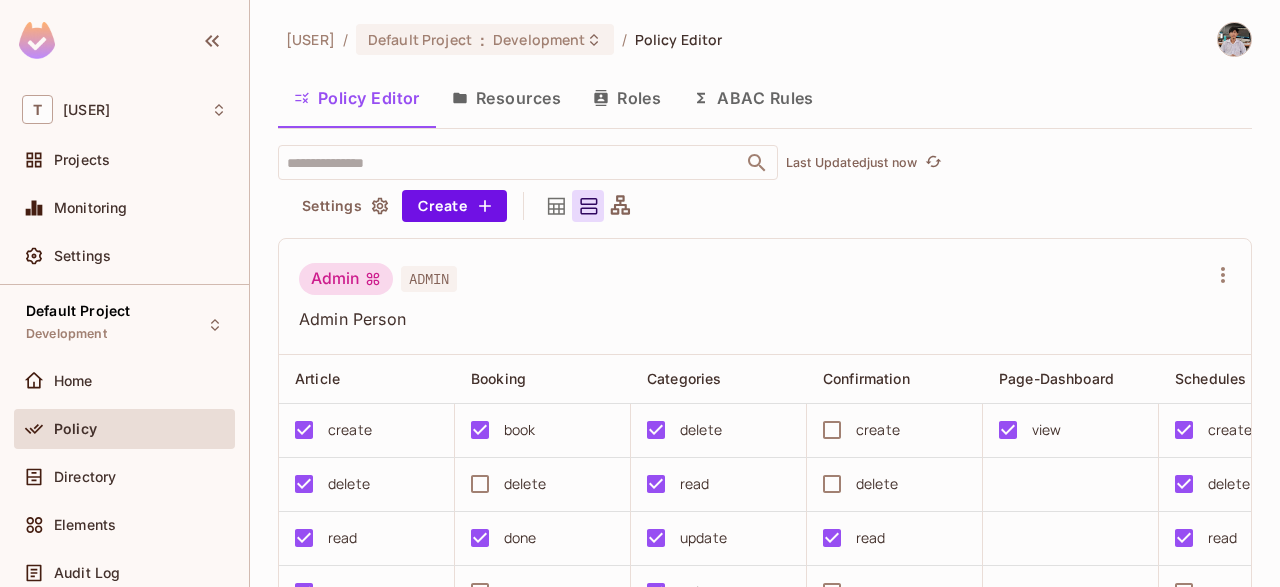 click on "Resources" at bounding box center [506, 98] 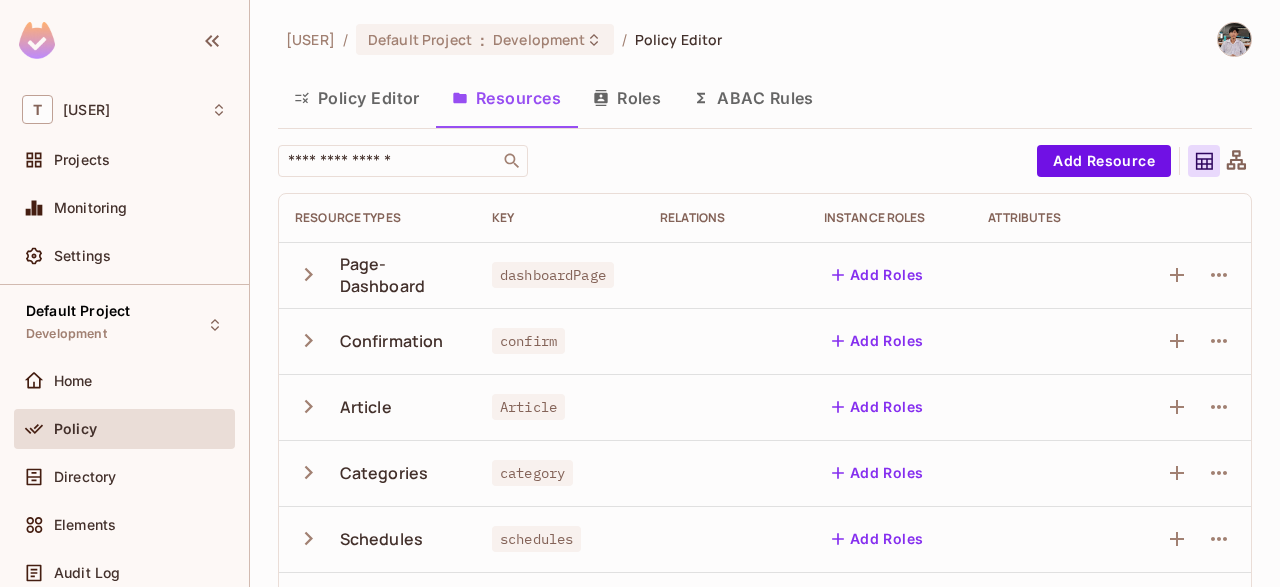 scroll, scrollTop: 66, scrollLeft: 0, axis: vertical 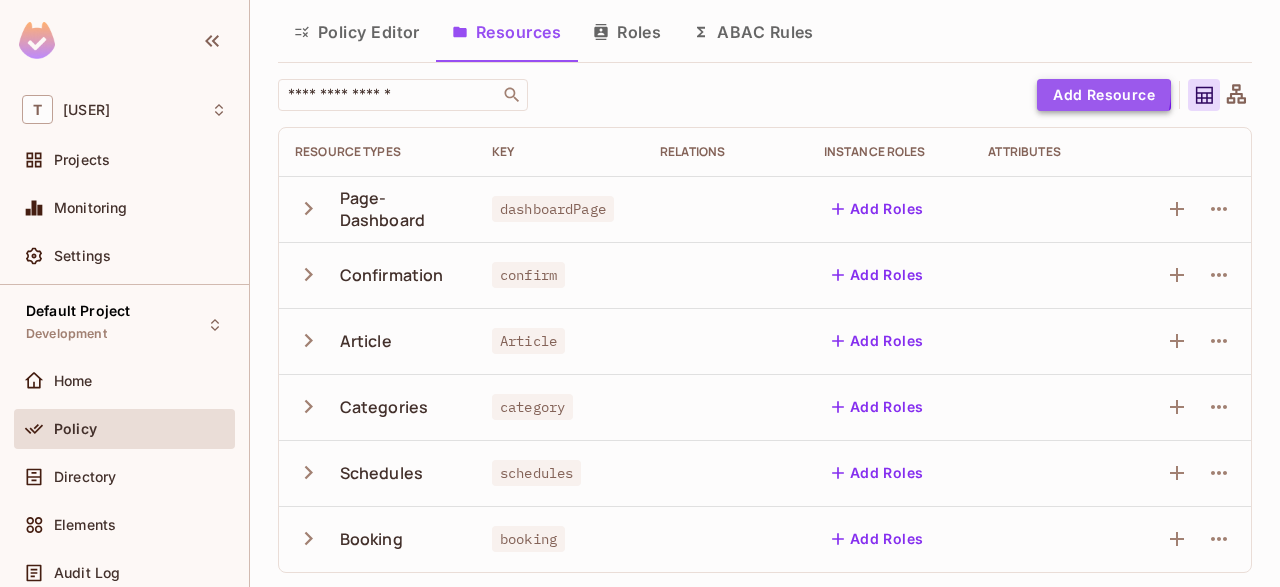 click on "Add Resource" at bounding box center [1104, 95] 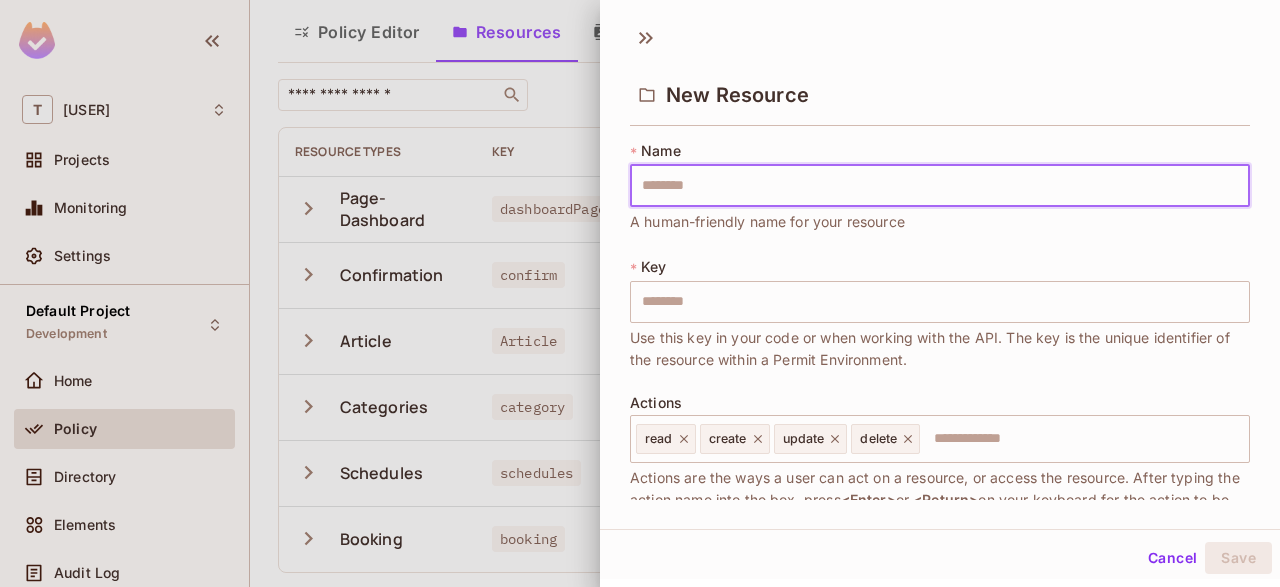type on "*" 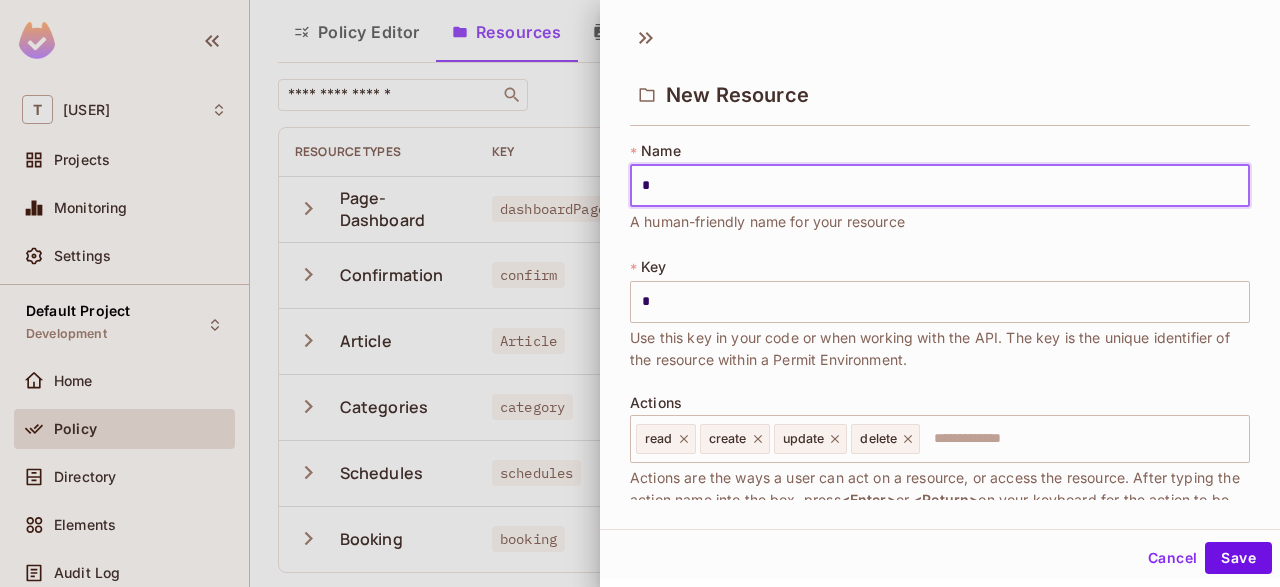 type on "**" 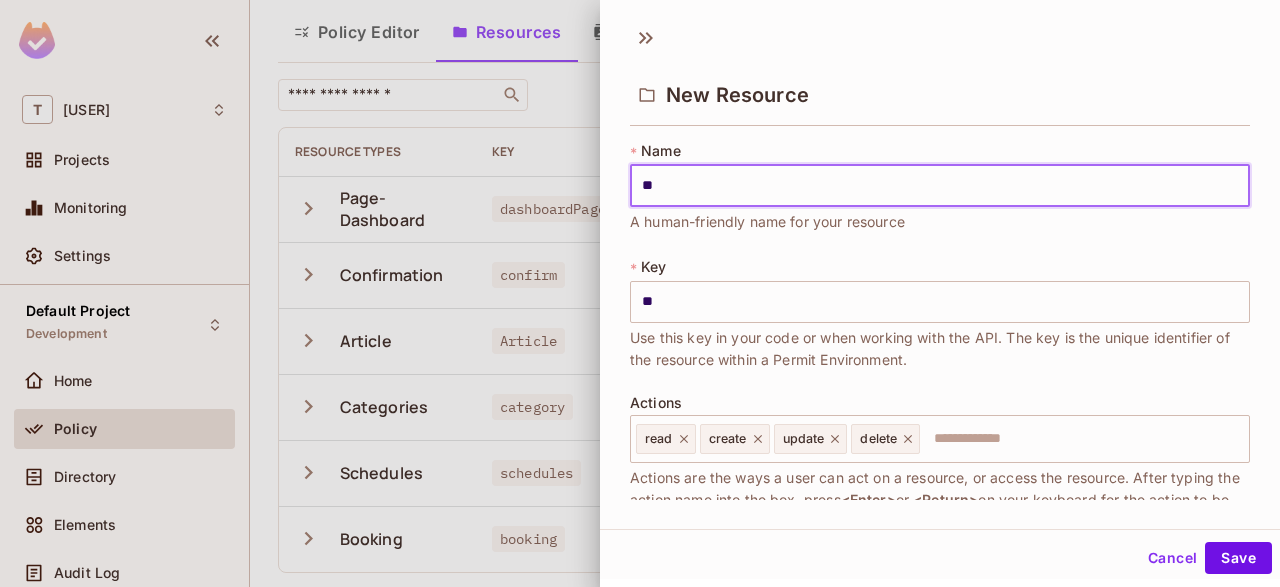 type on "***" 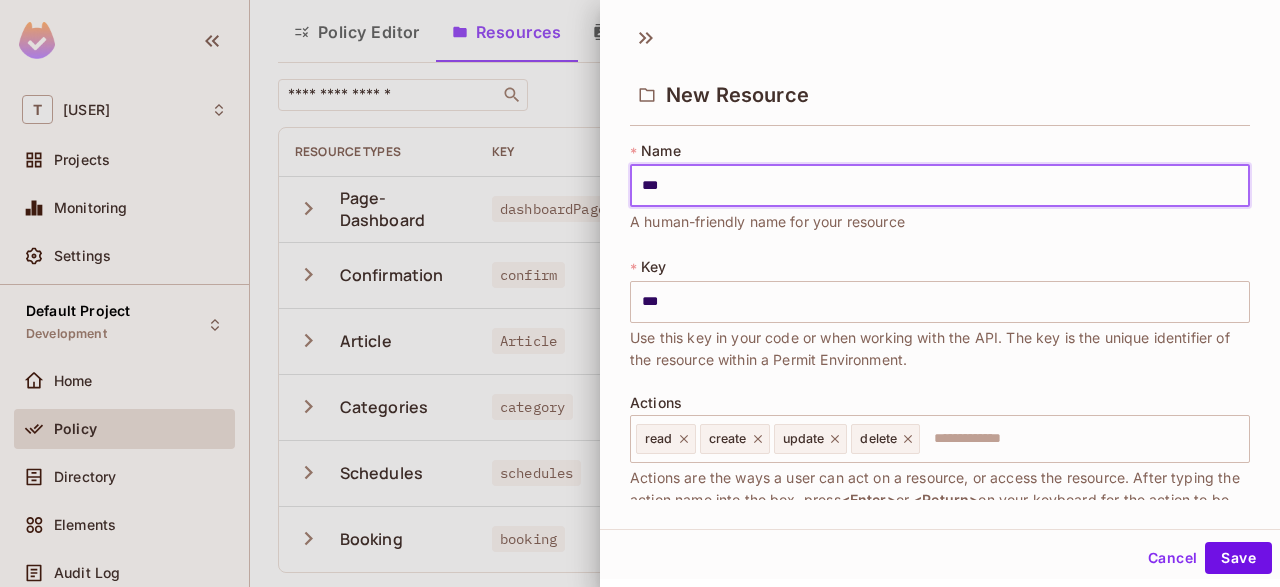 type on "****" 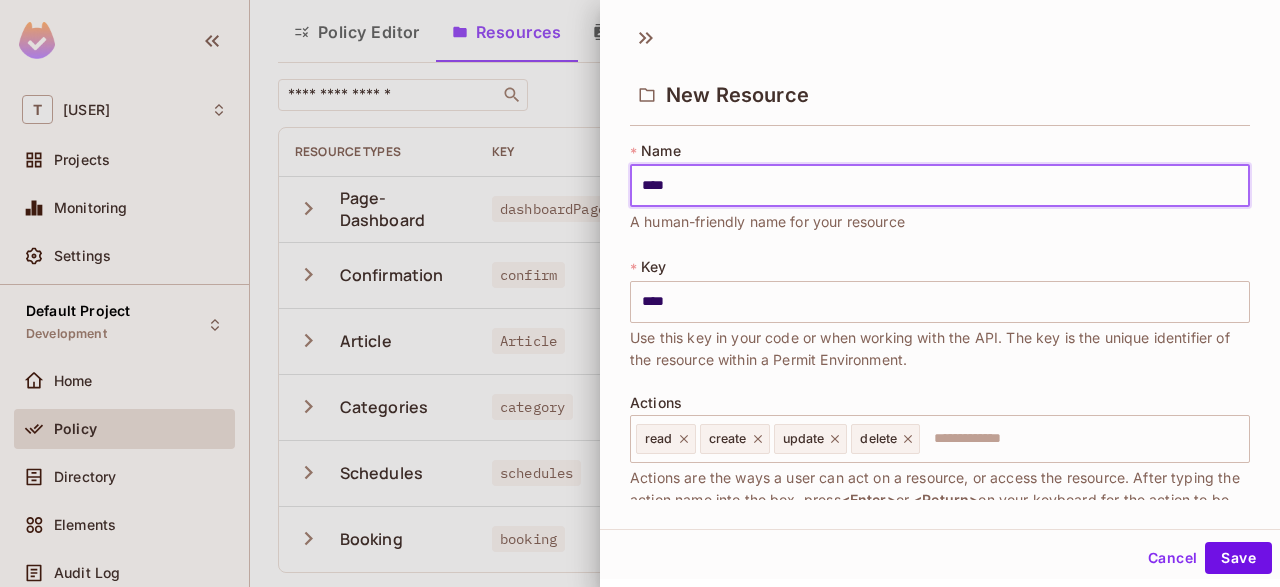 type on "*****" 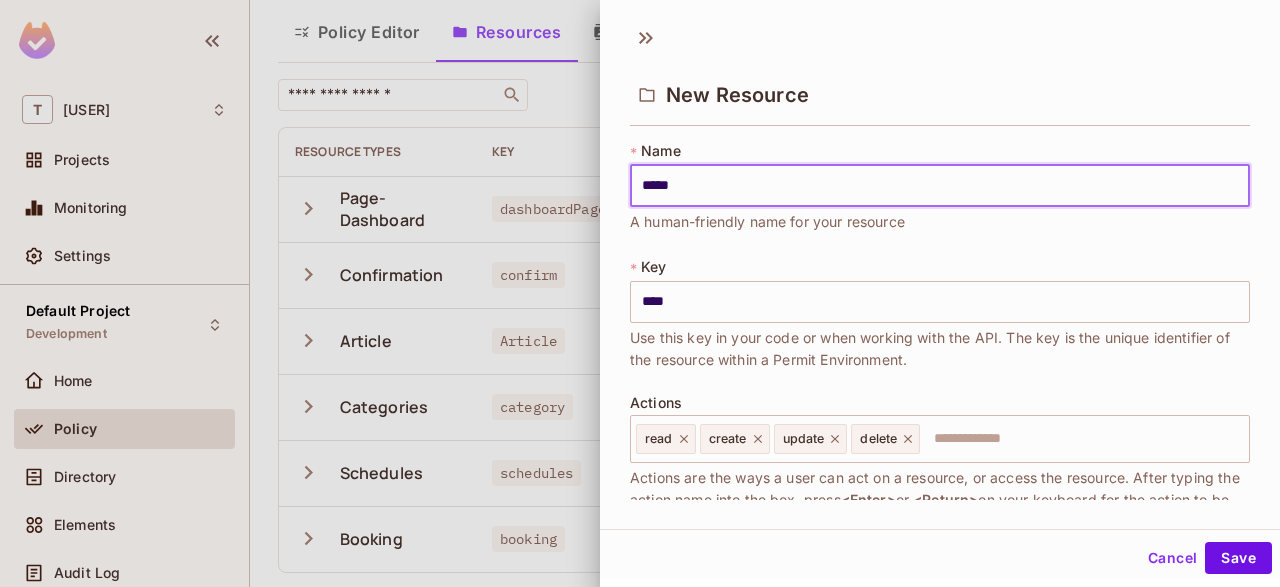 type on "*****" 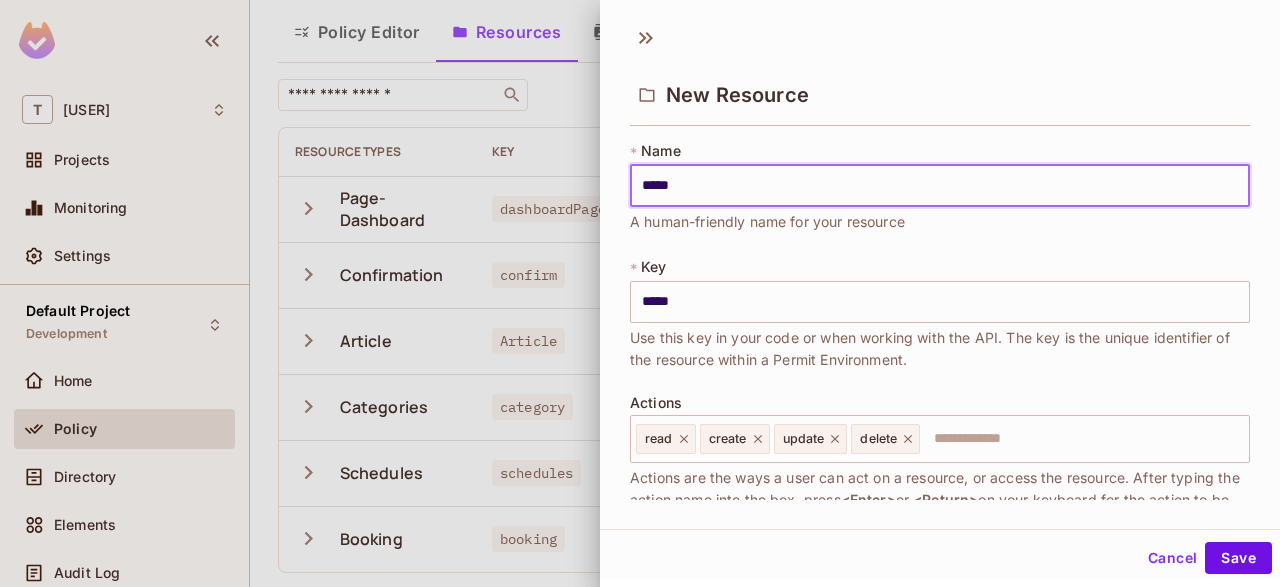 type on "******" 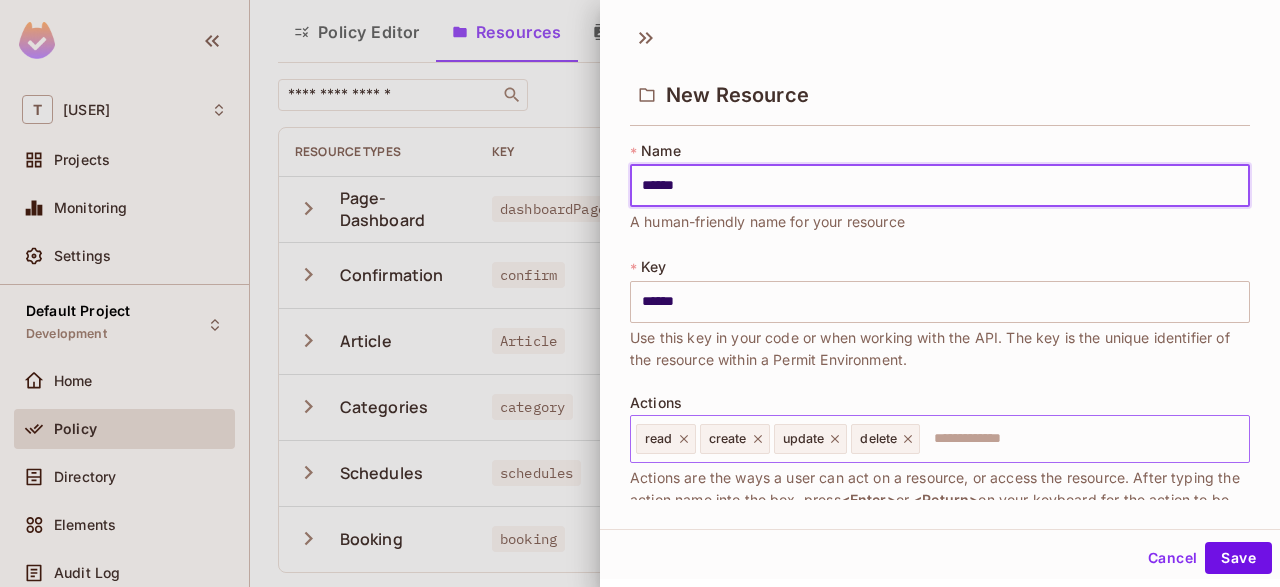 click 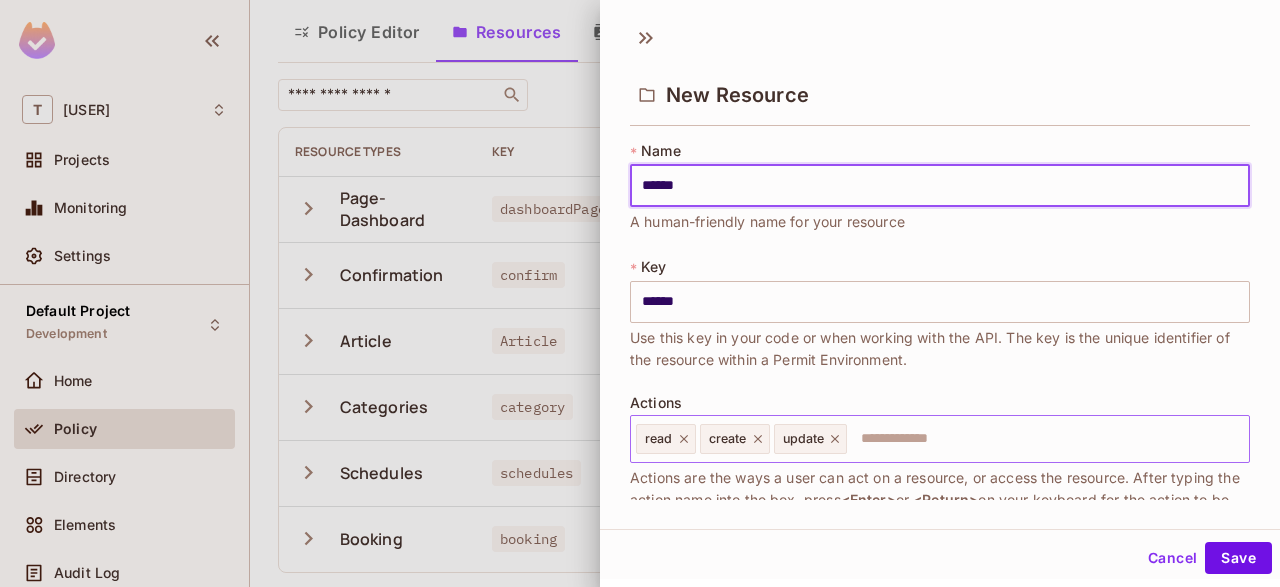 click on "update" at bounding box center [811, 439] 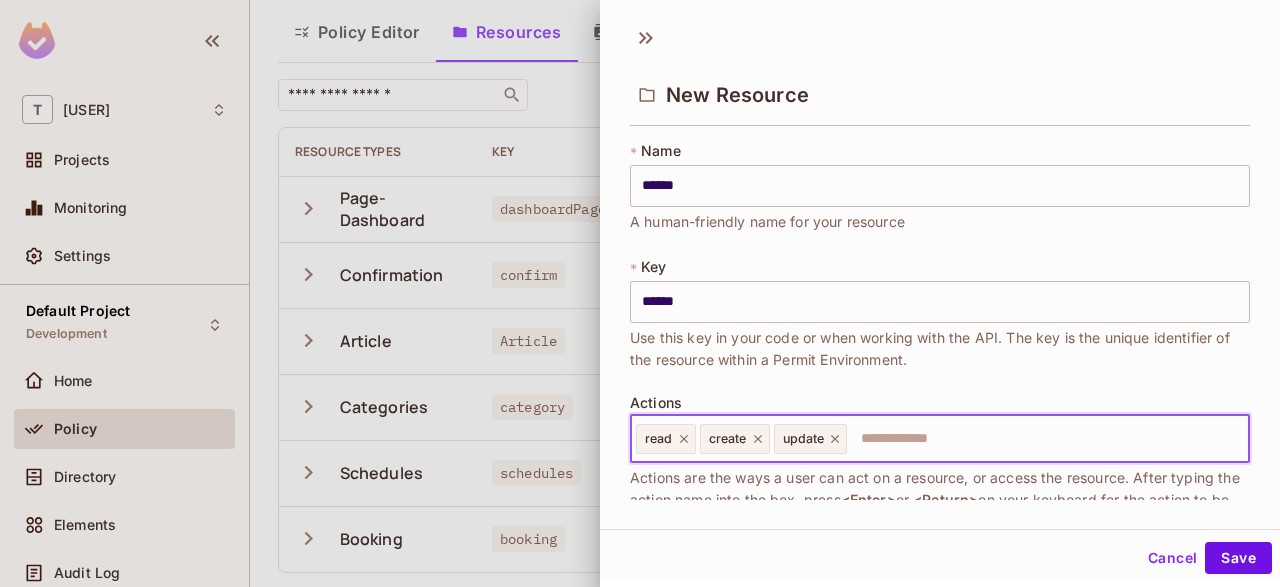 click 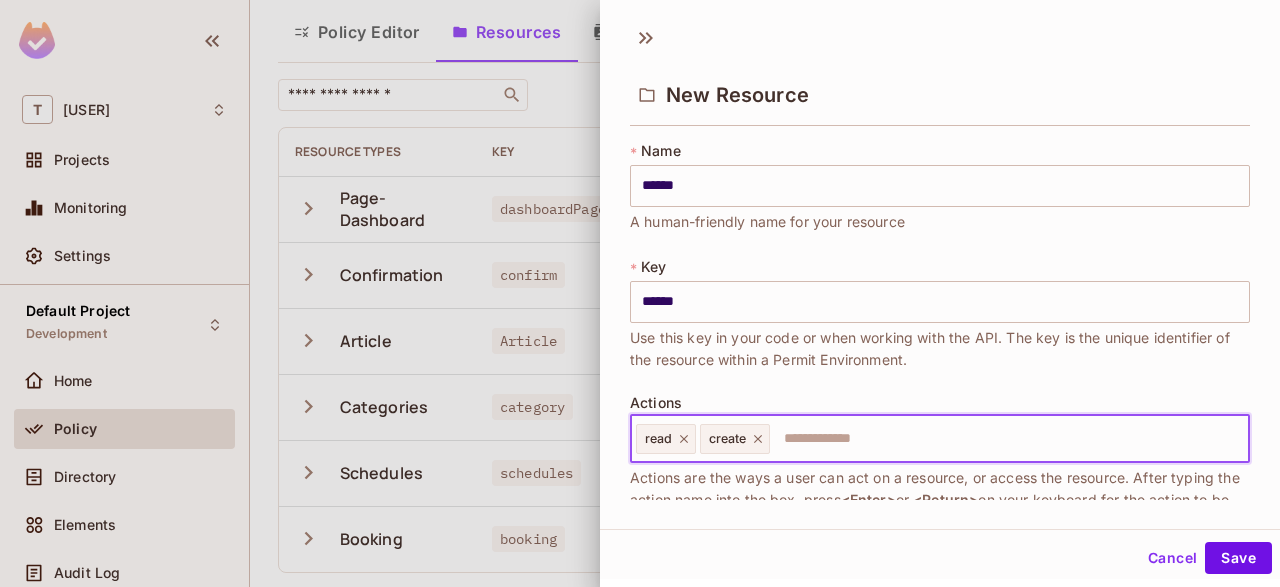 click 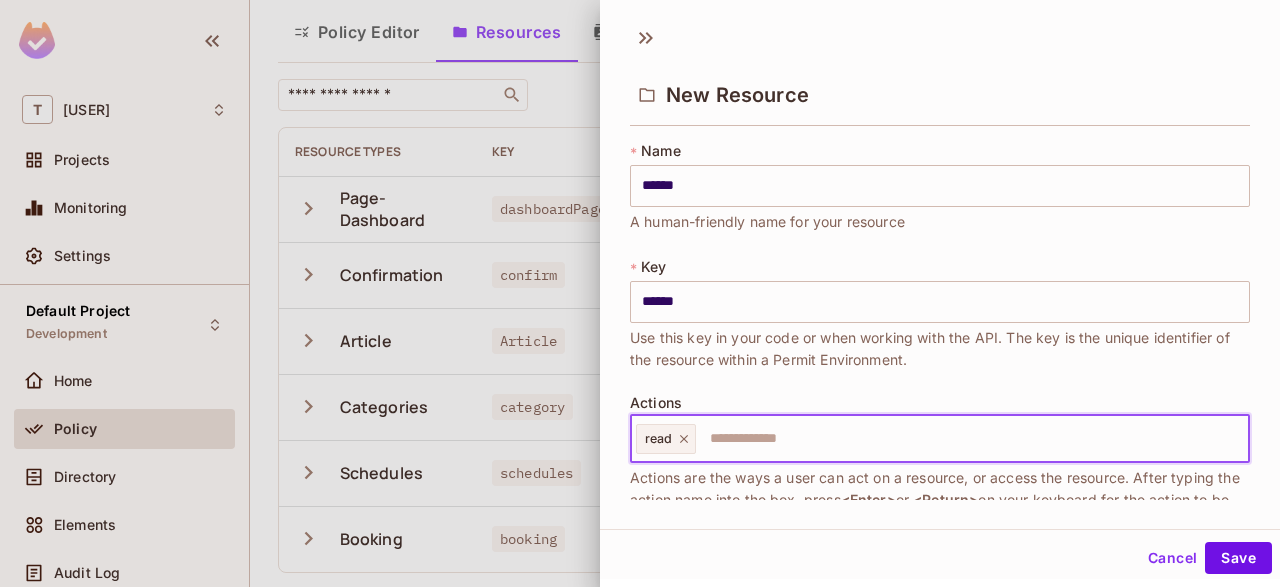 click 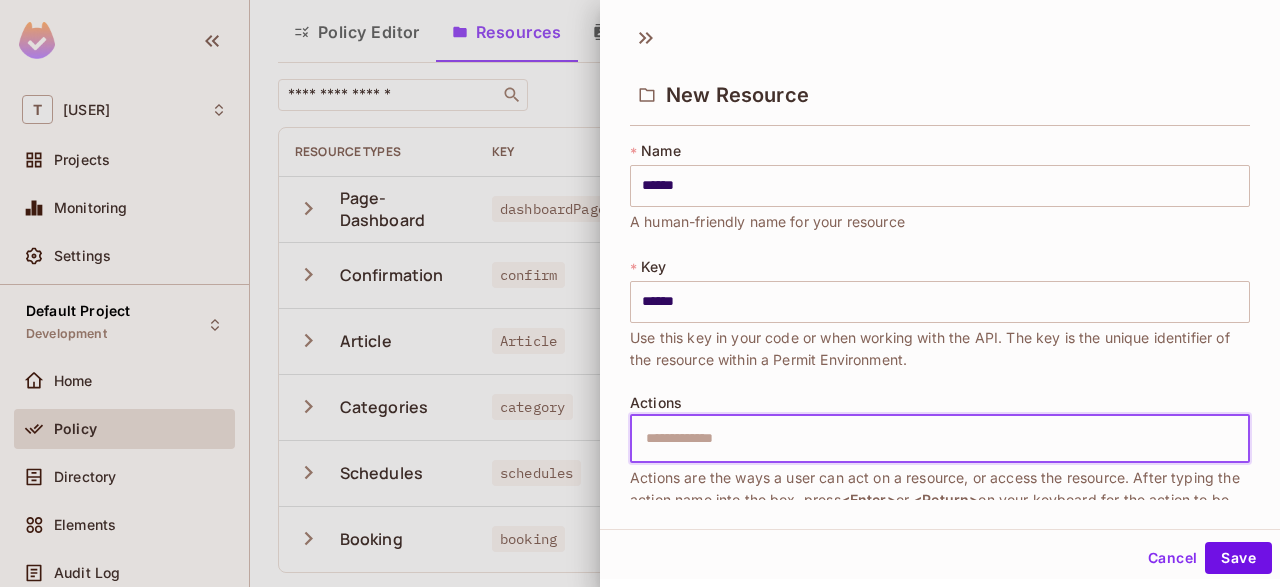 click at bounding box center (937, 439) 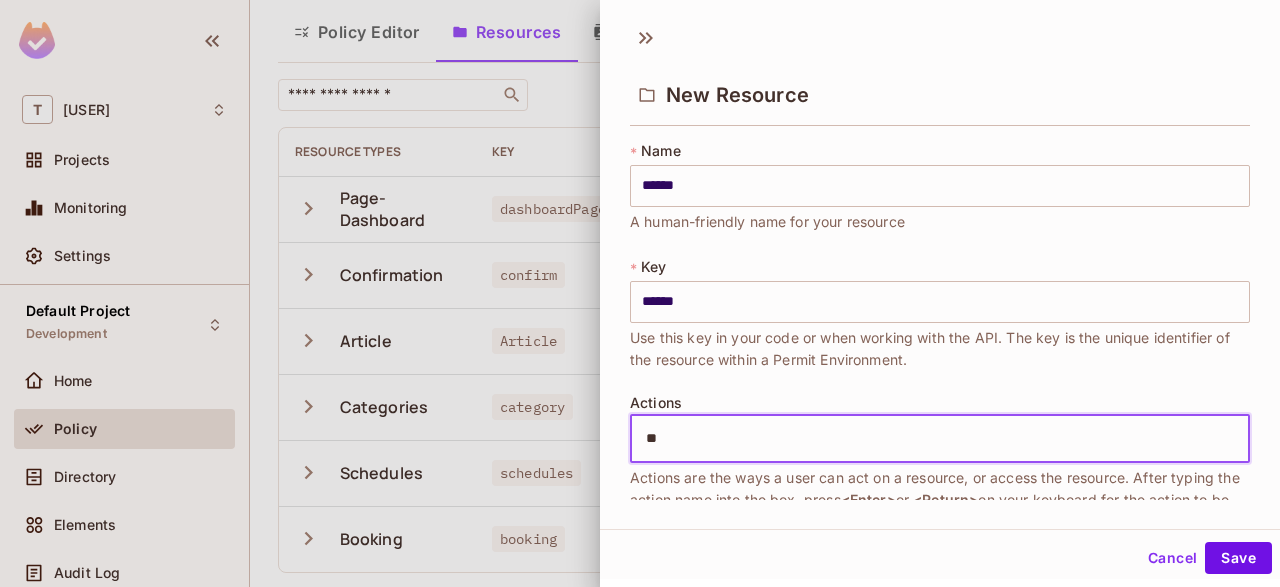 type on "***" 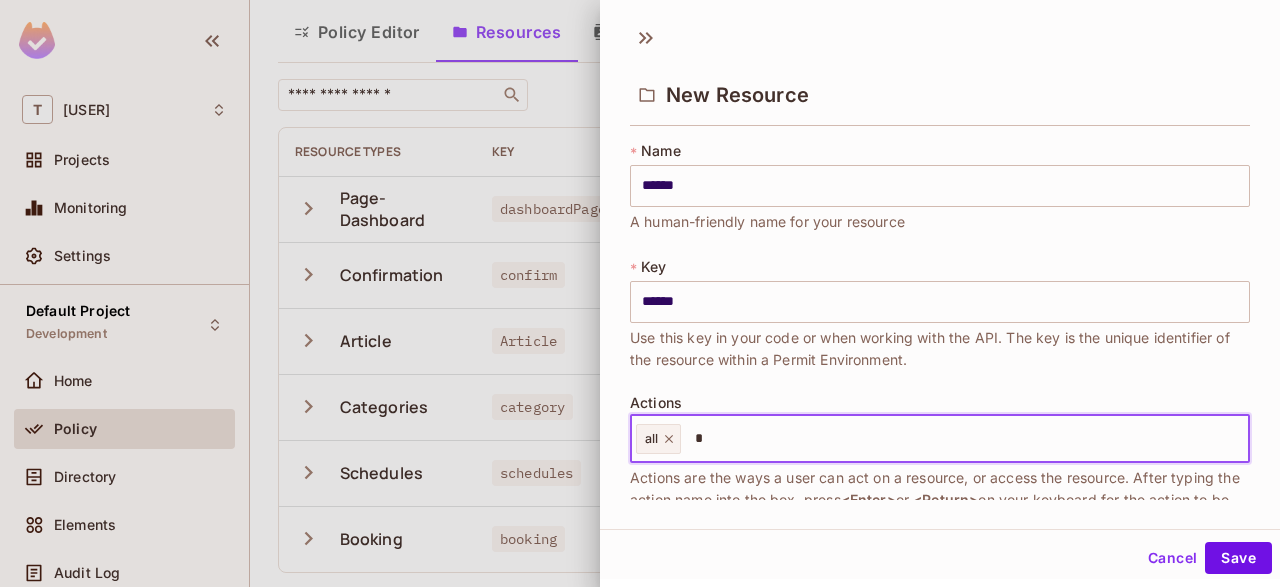 type on "**" 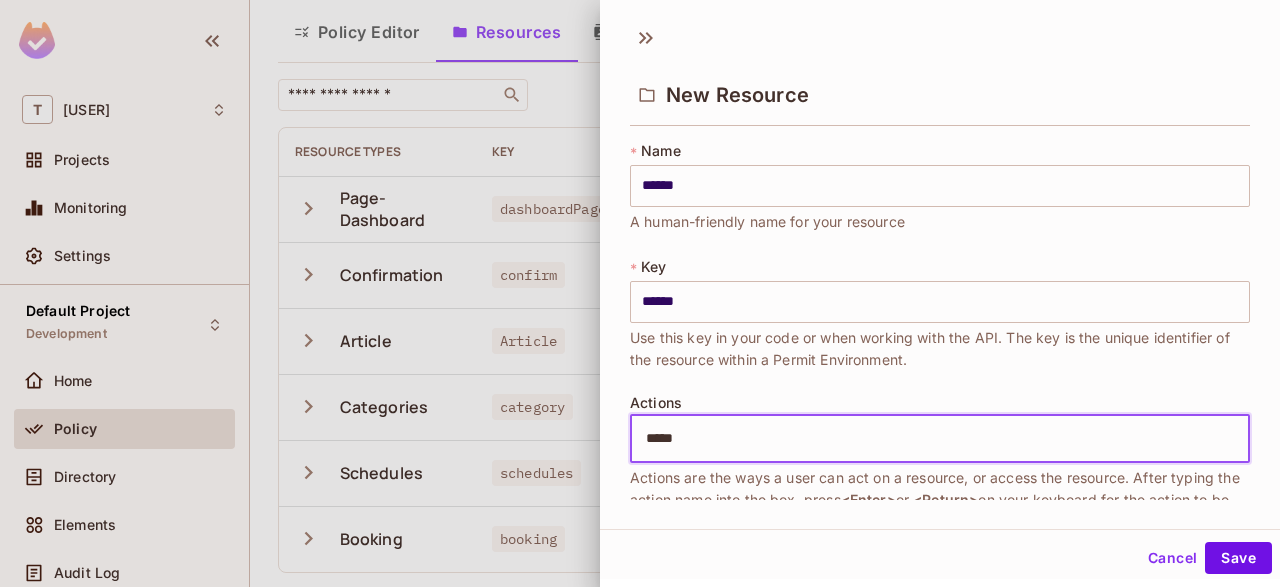 type on "******" 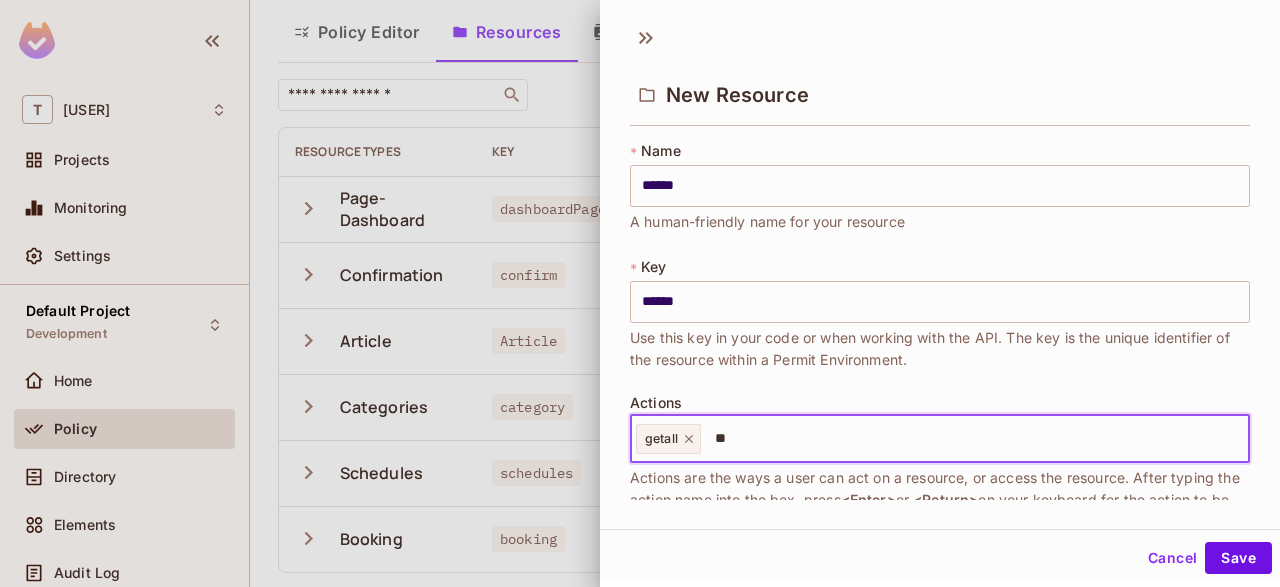 type on "***" 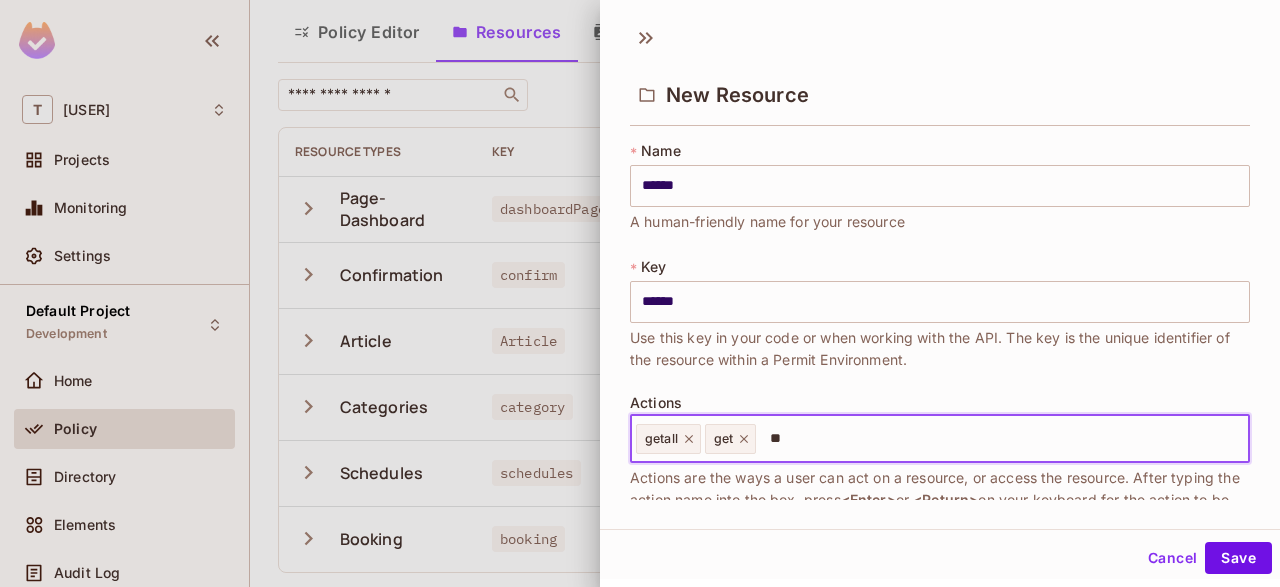type on "*" 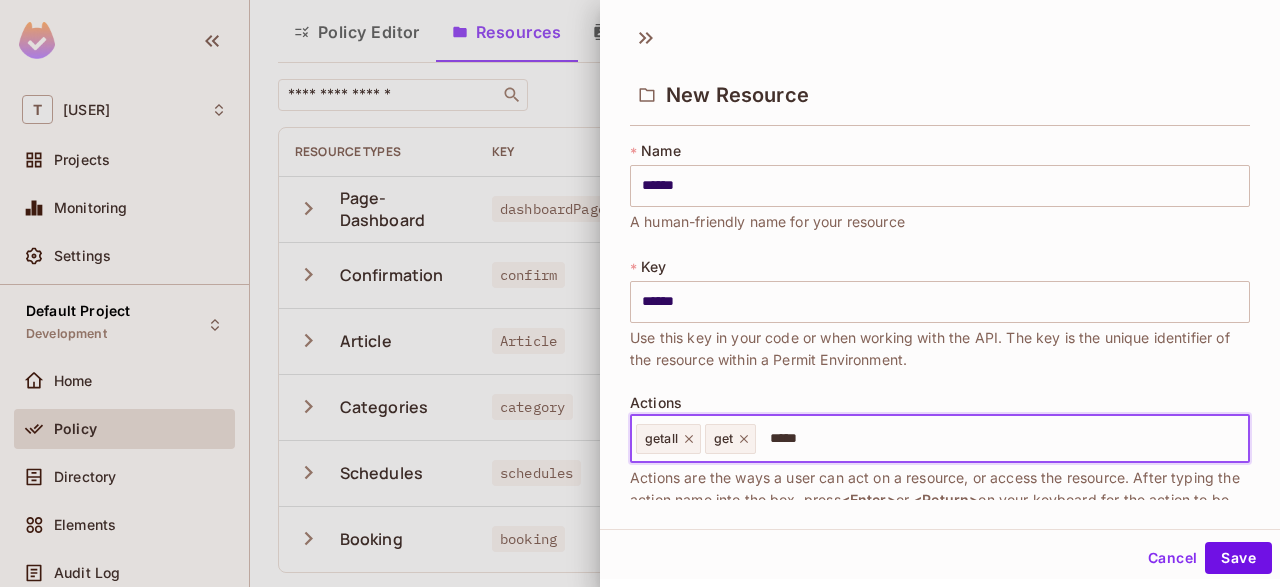 type on "******" 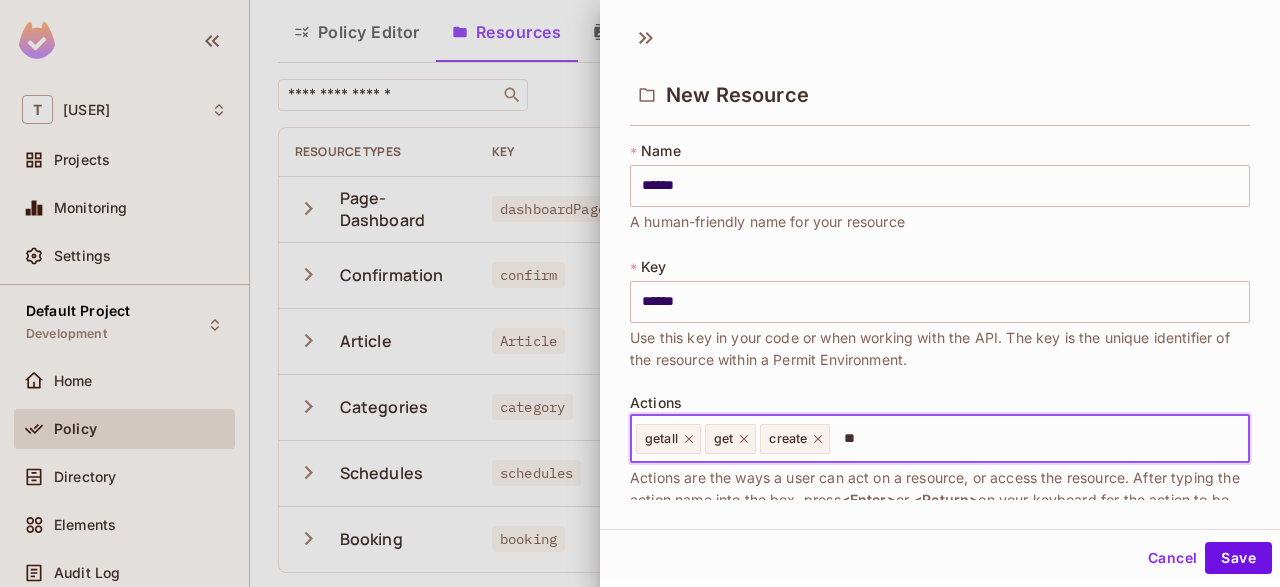 type on "*" 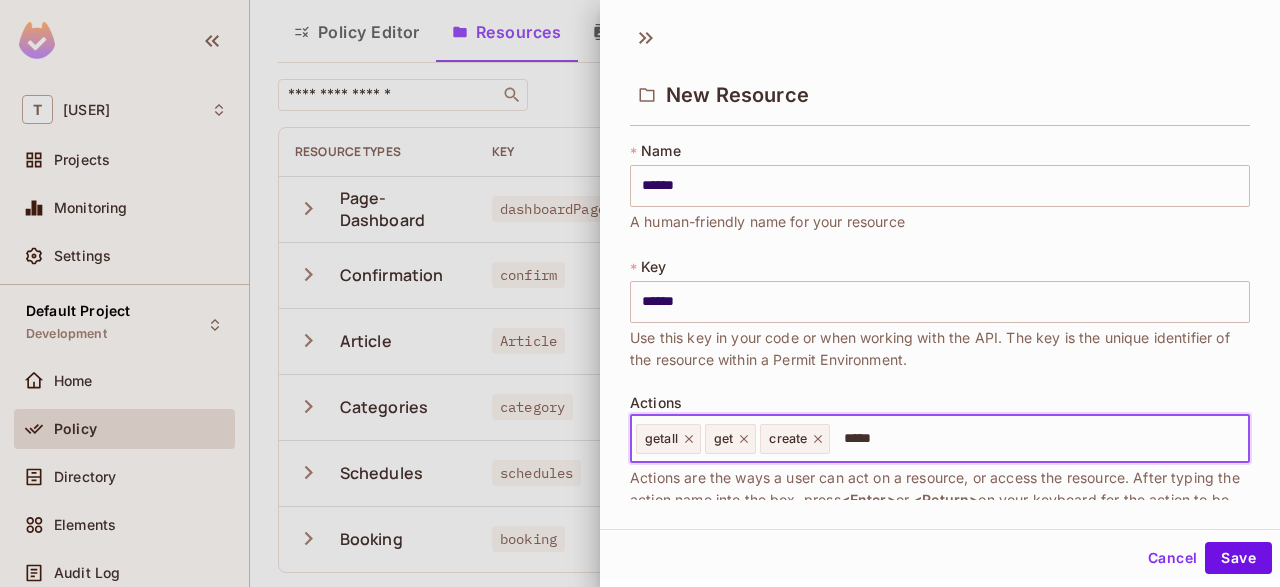 type on "******" 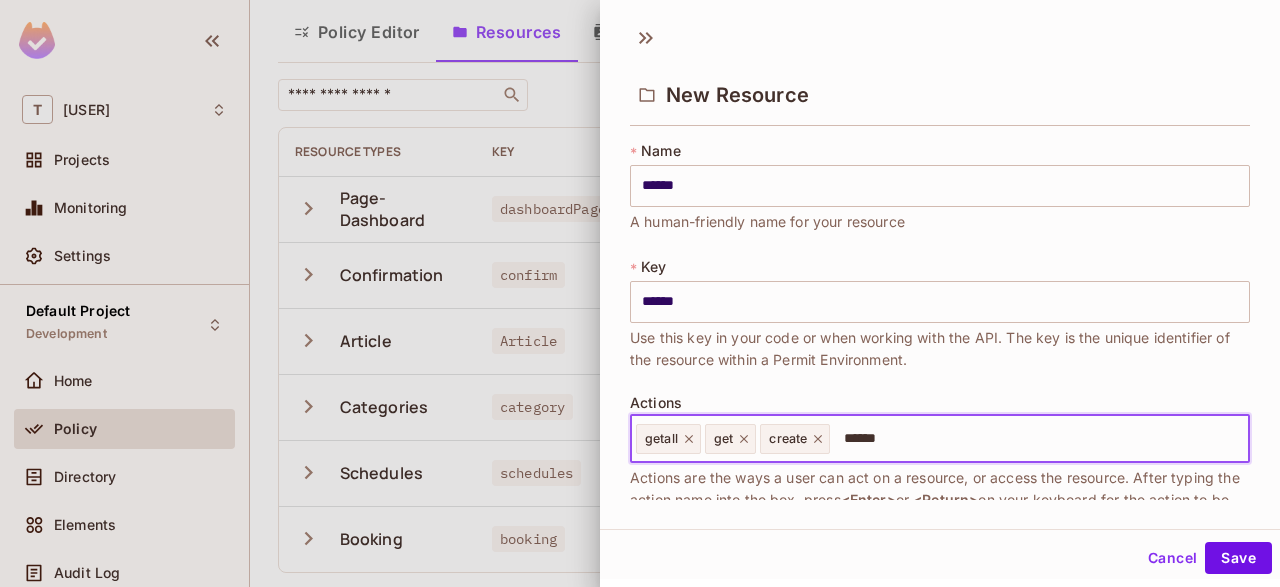 type 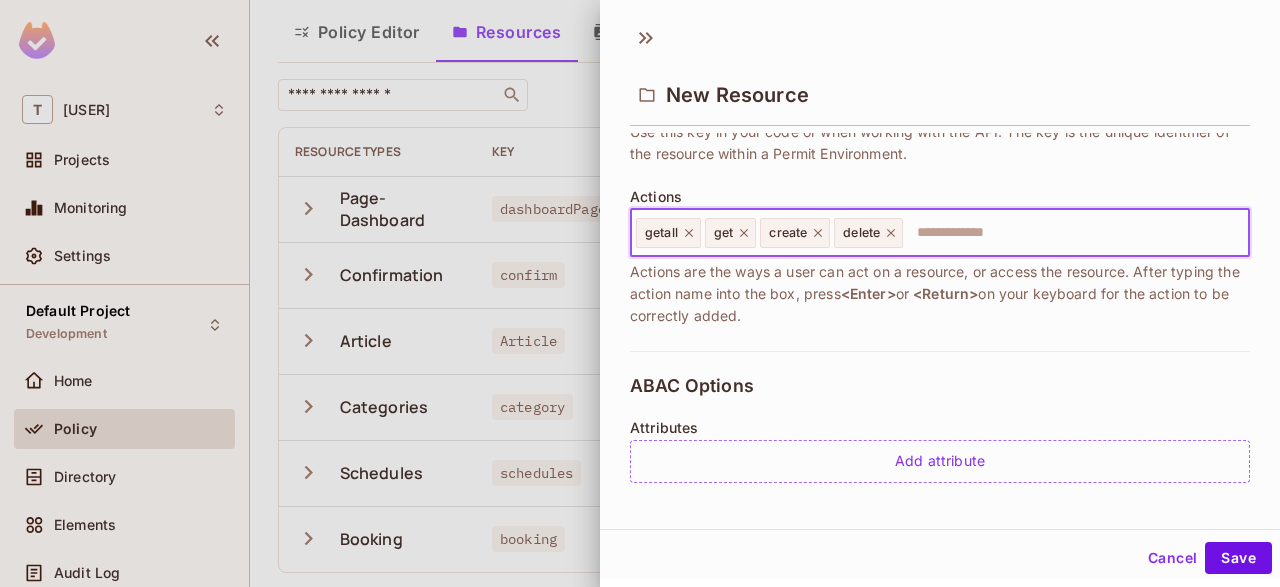 scroll, scrollTop: 204, scrollLeft: 0, axis: vertical 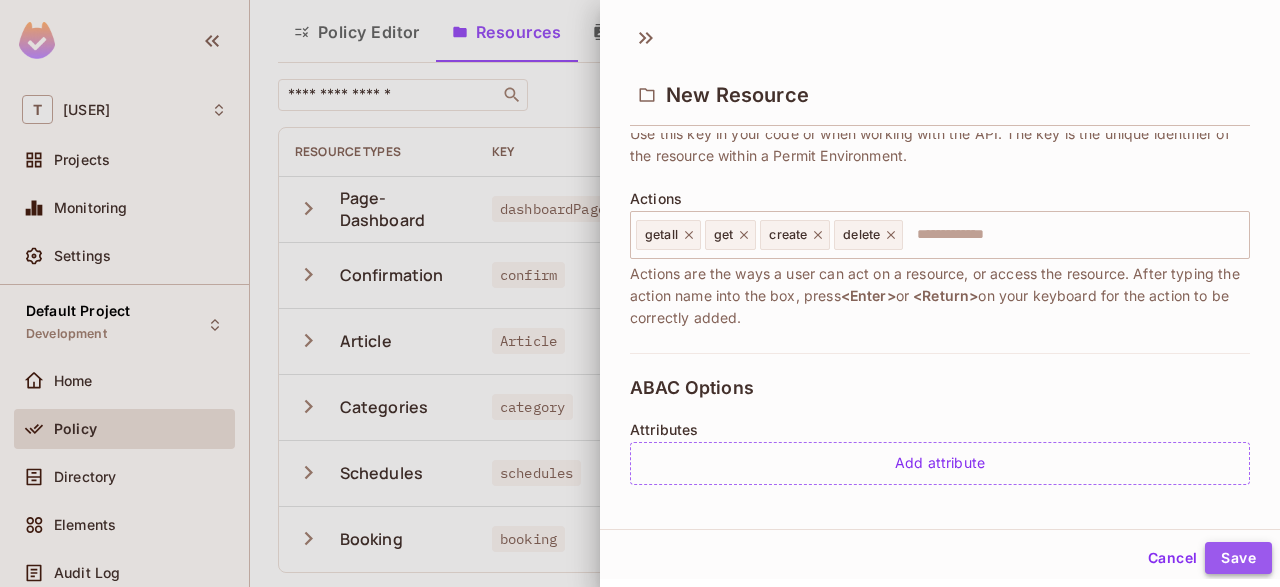 click on "Save" at bounding box center (1238, 558) 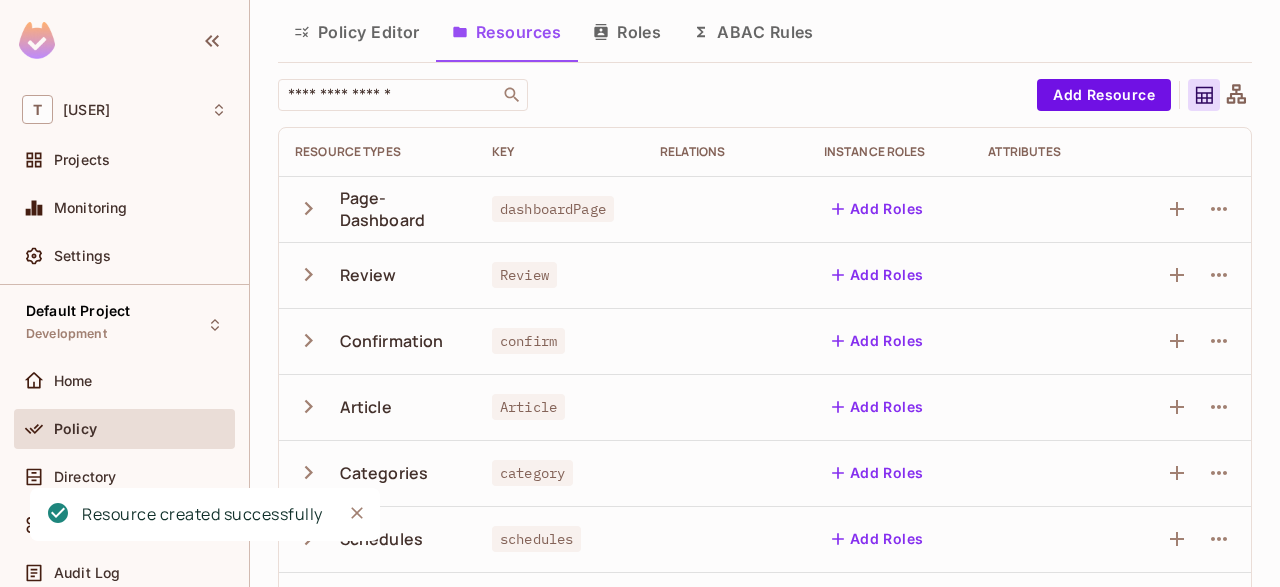 click 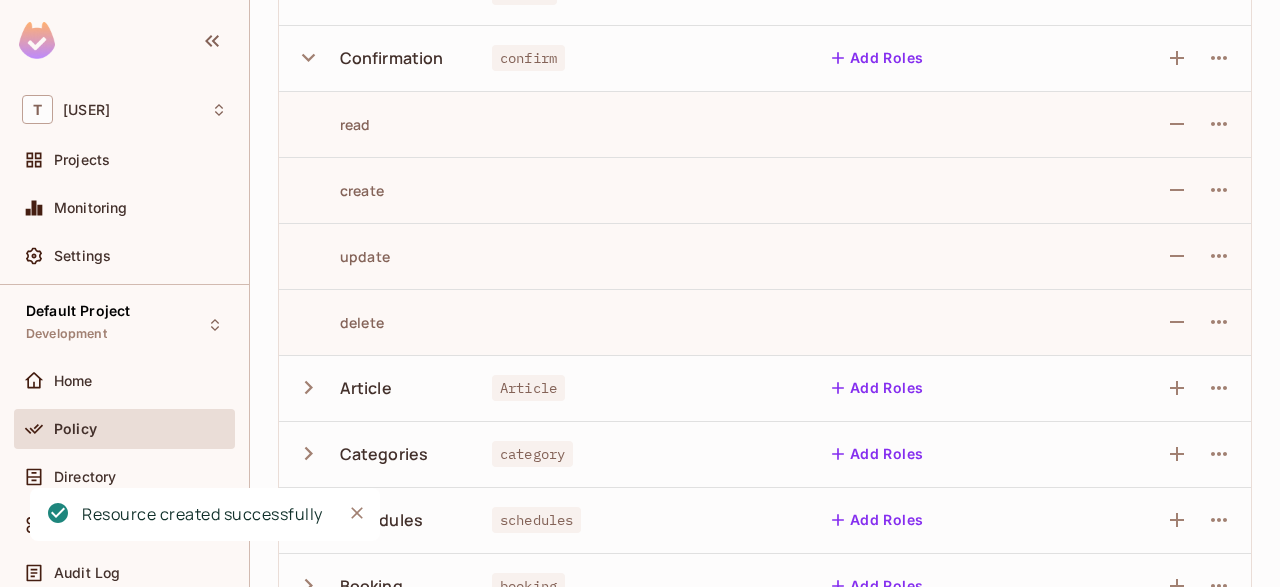 scroll, scrollTop: 396, scrollLeft: 0, axis: vertical 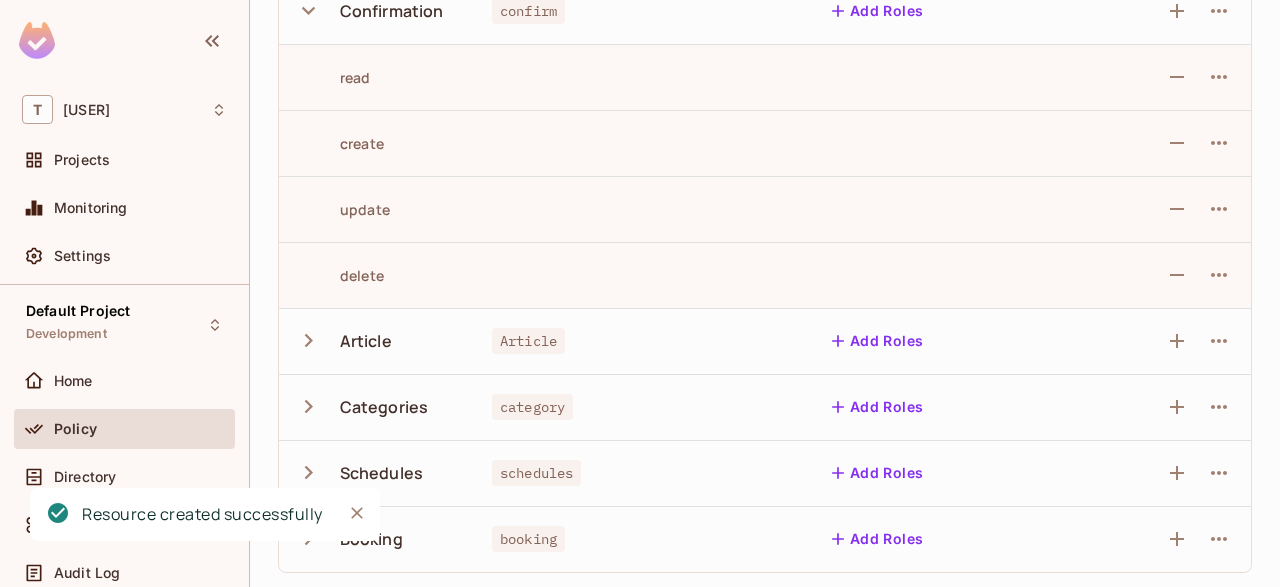click 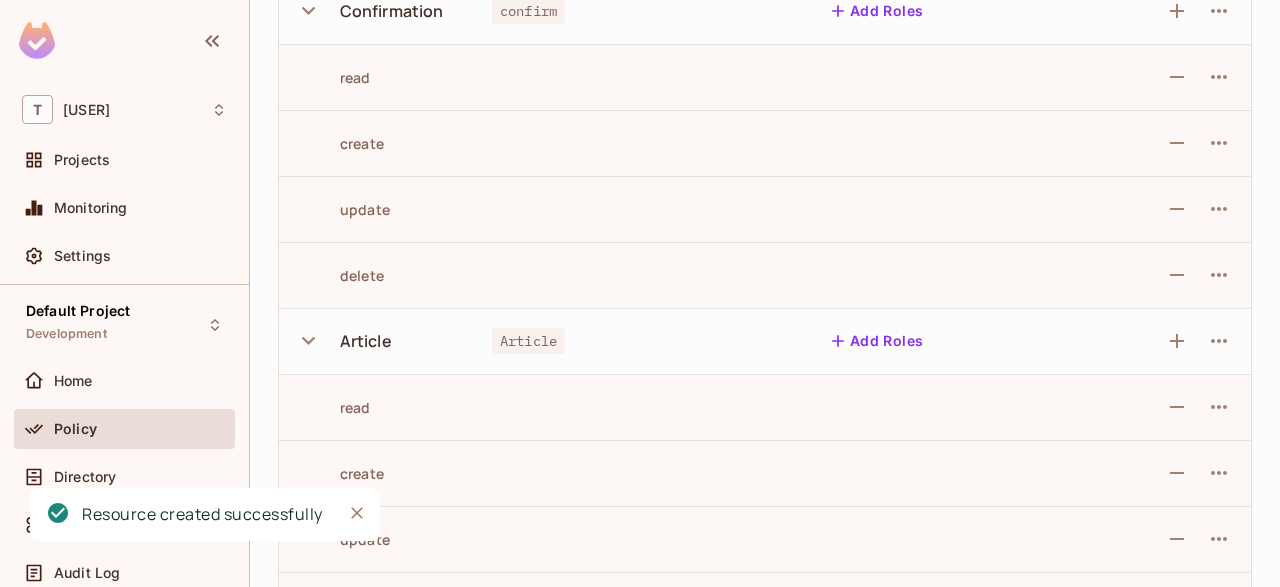 scroll, scrollTop: 660, scrollLeft: 0, axis: vertical 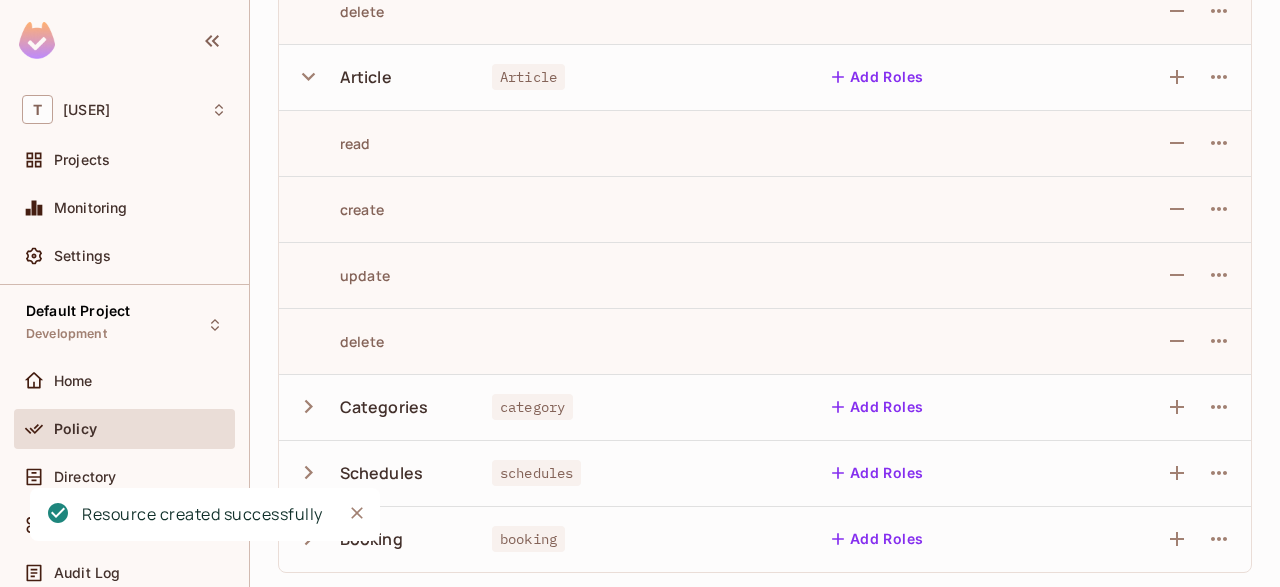 click 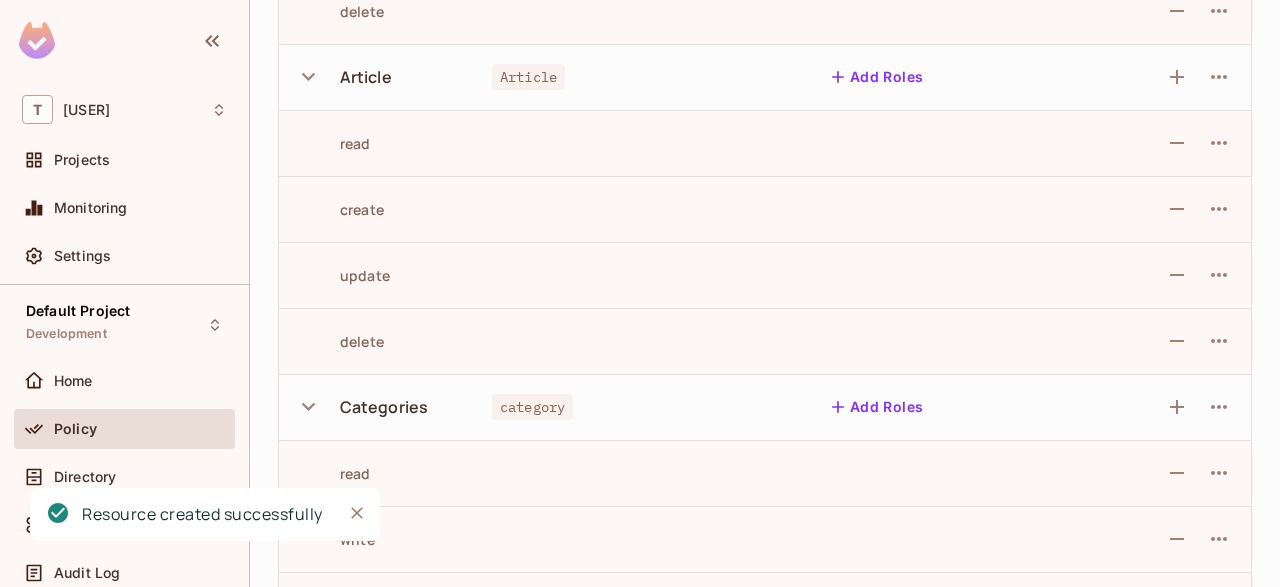 scroll, scrollTop: 924, scrollLeft: 0, axis: vertical 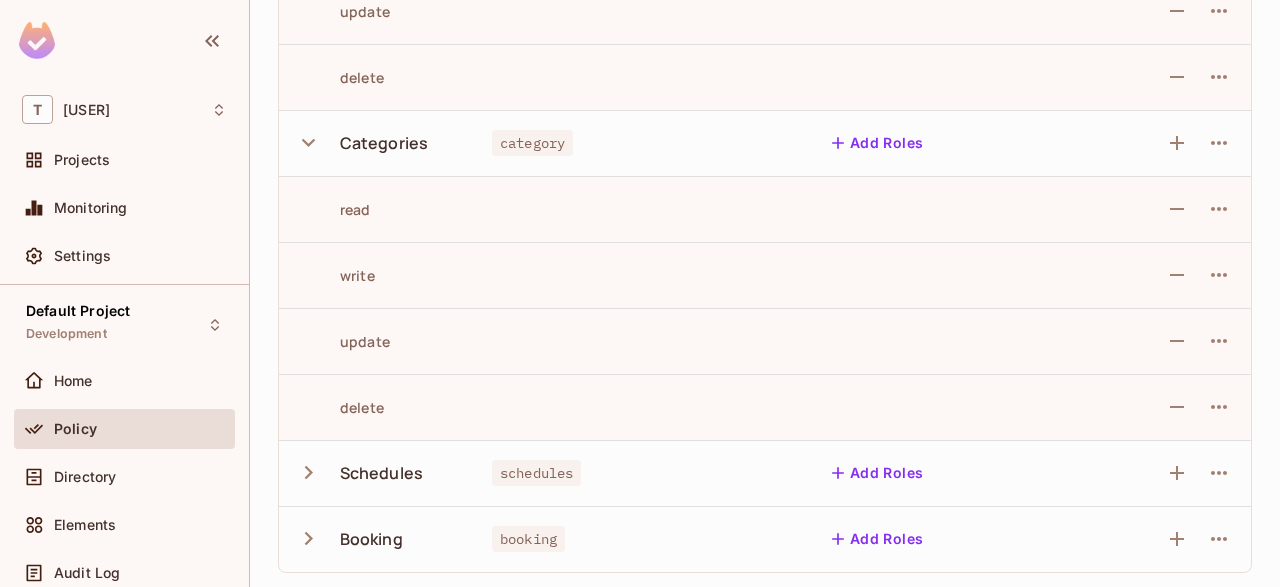 click 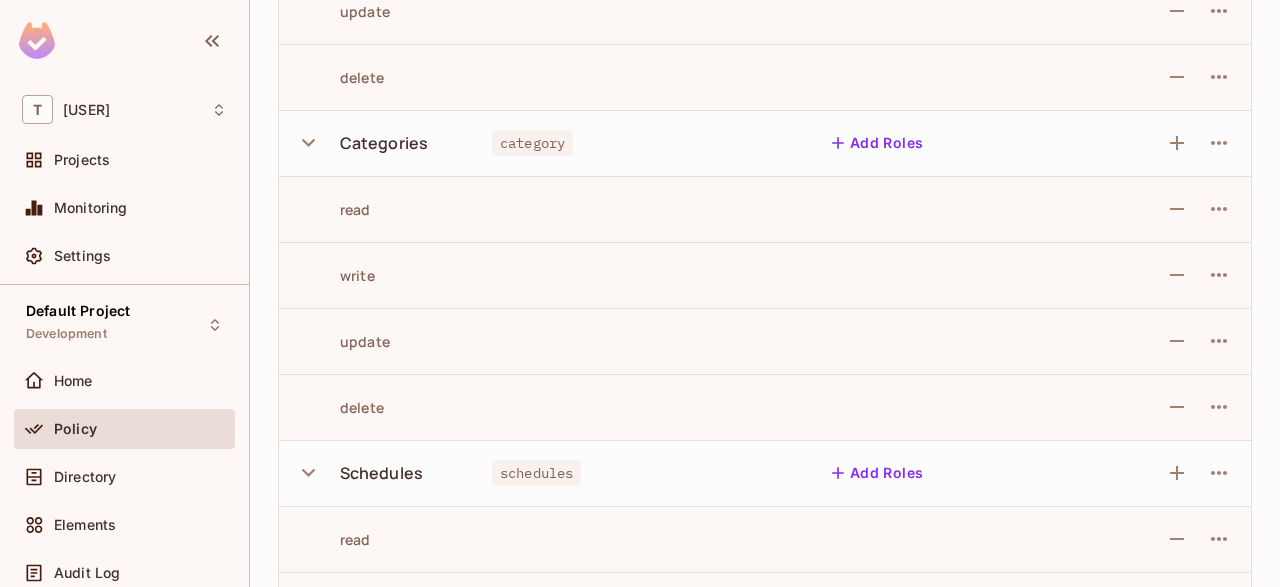 scroll, scrollTop: 1188, scrollLeft: 0, axis: vertical 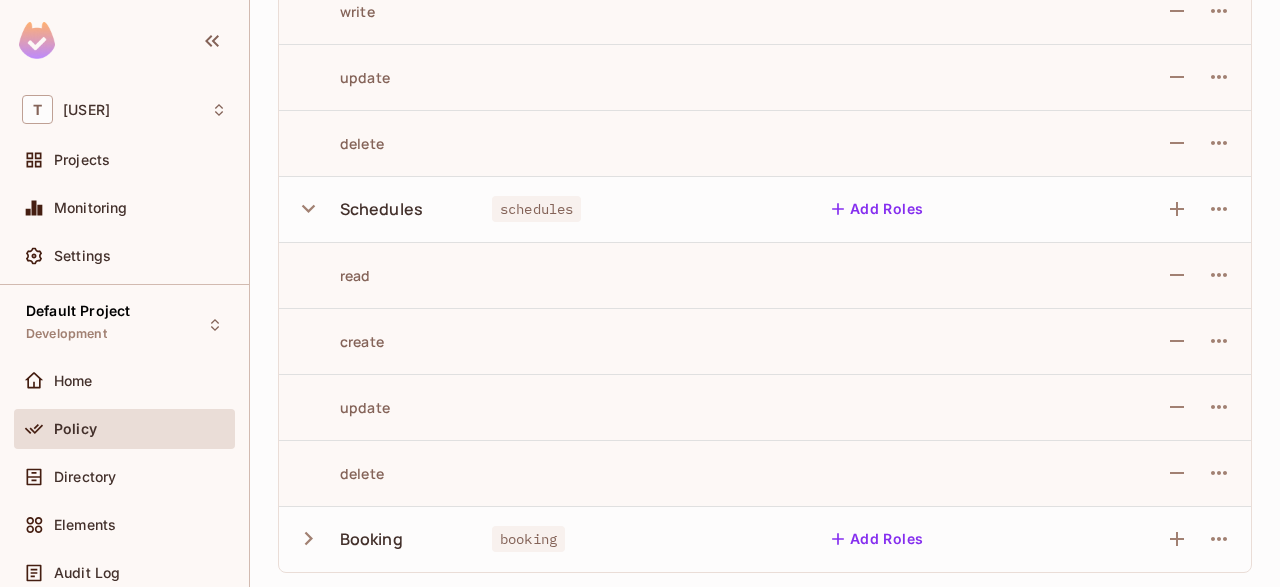 click 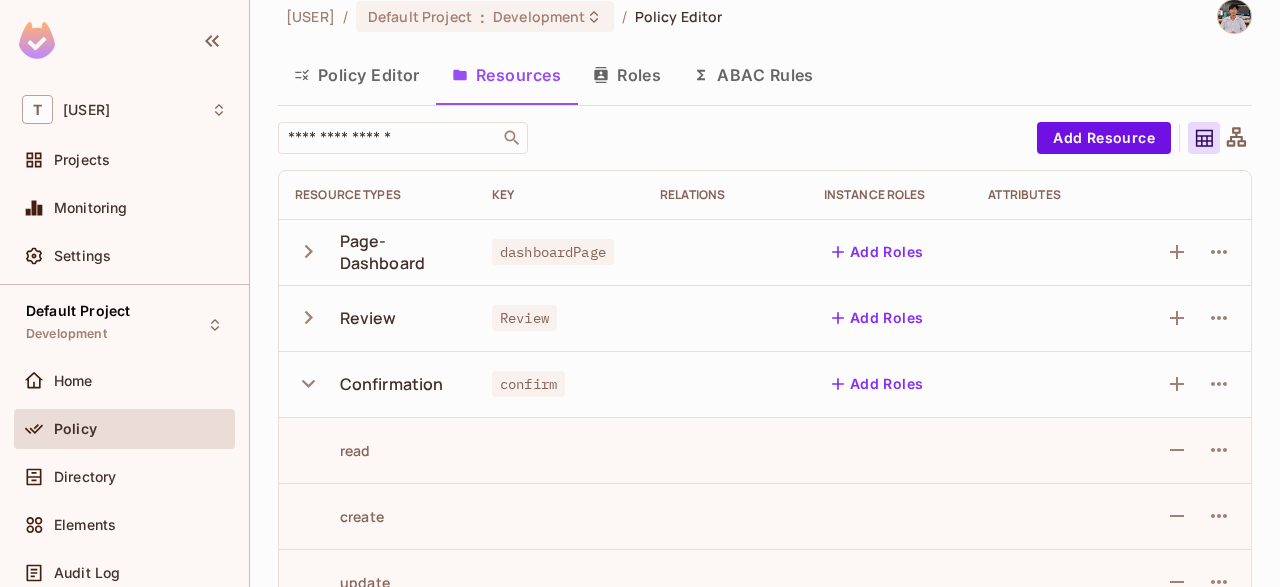 scroll, scrollTop: 0, scrollLeft: 0, axis: both 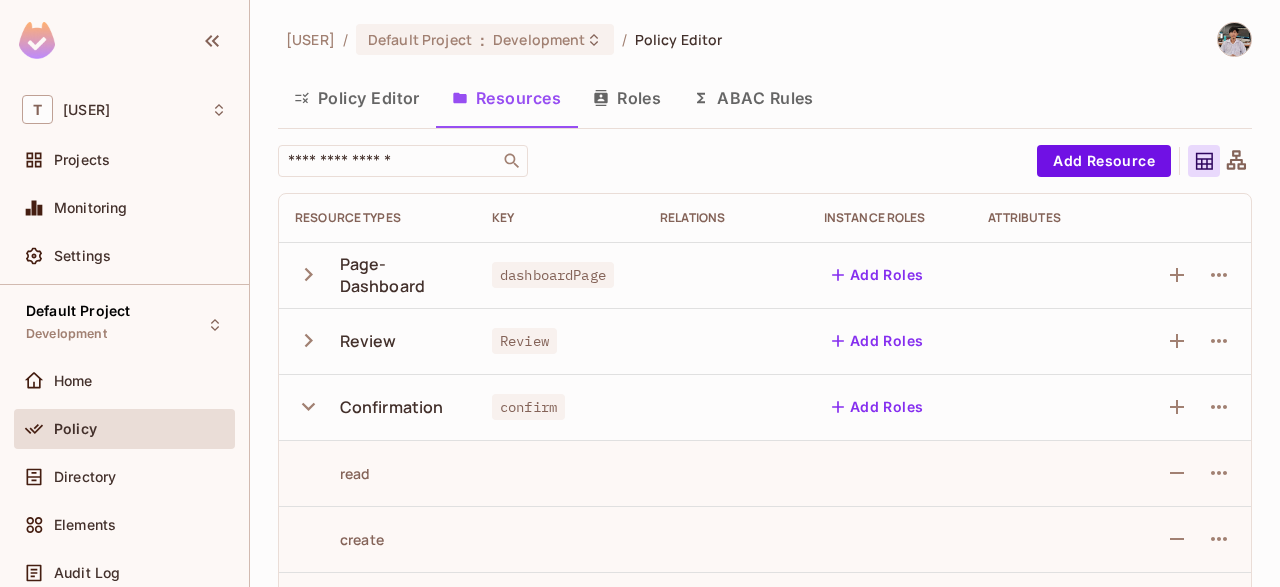 click at bounding box center (312, 340) 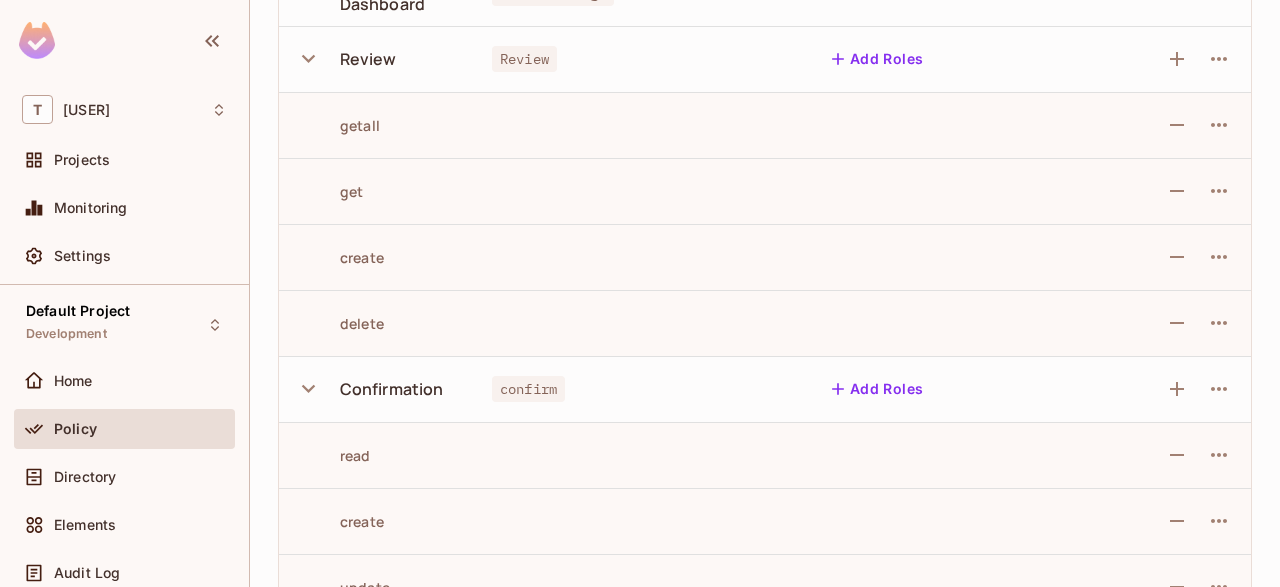 scroll, scrollTop: 306, scrollLeft: 0, axis: vertical 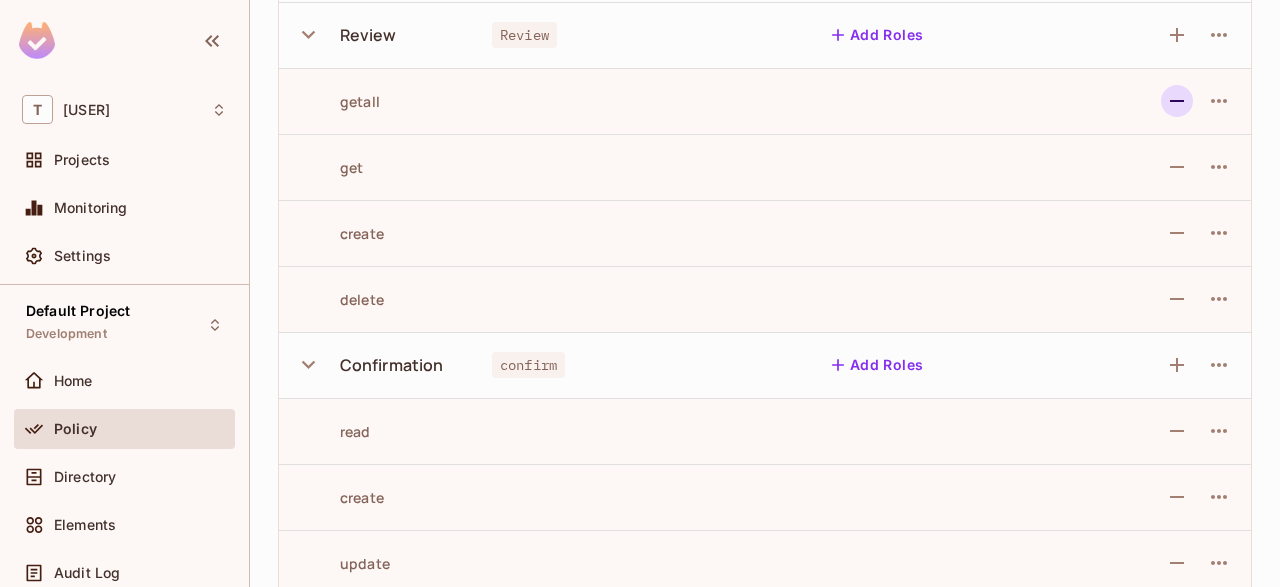 click 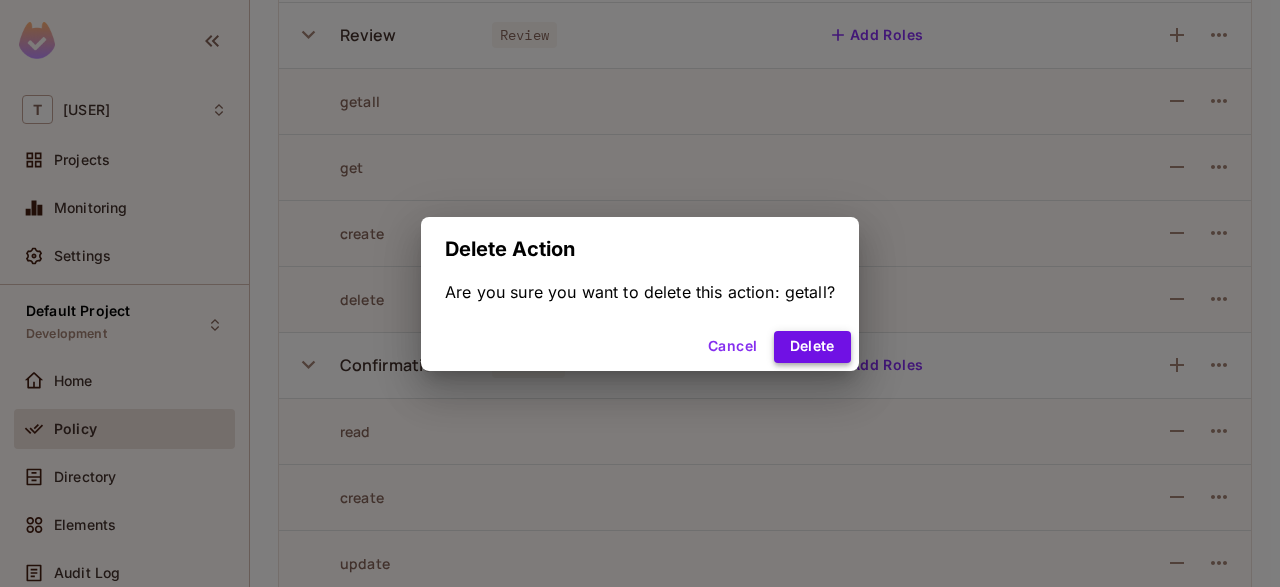 click on "Delete" at bounding box center [812, 347] 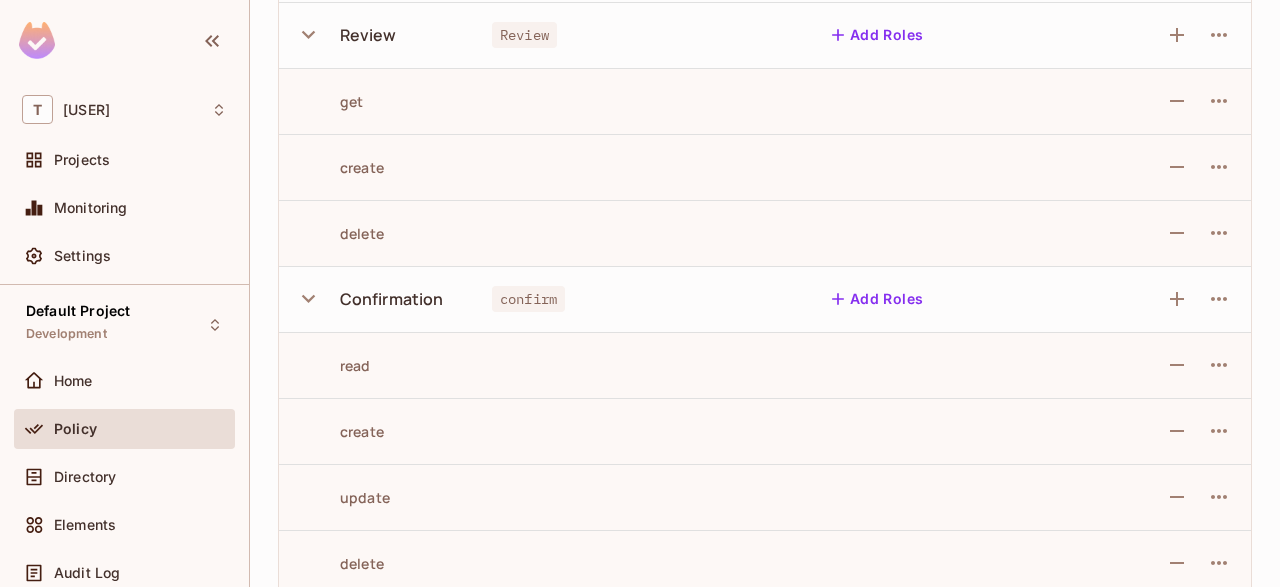 click 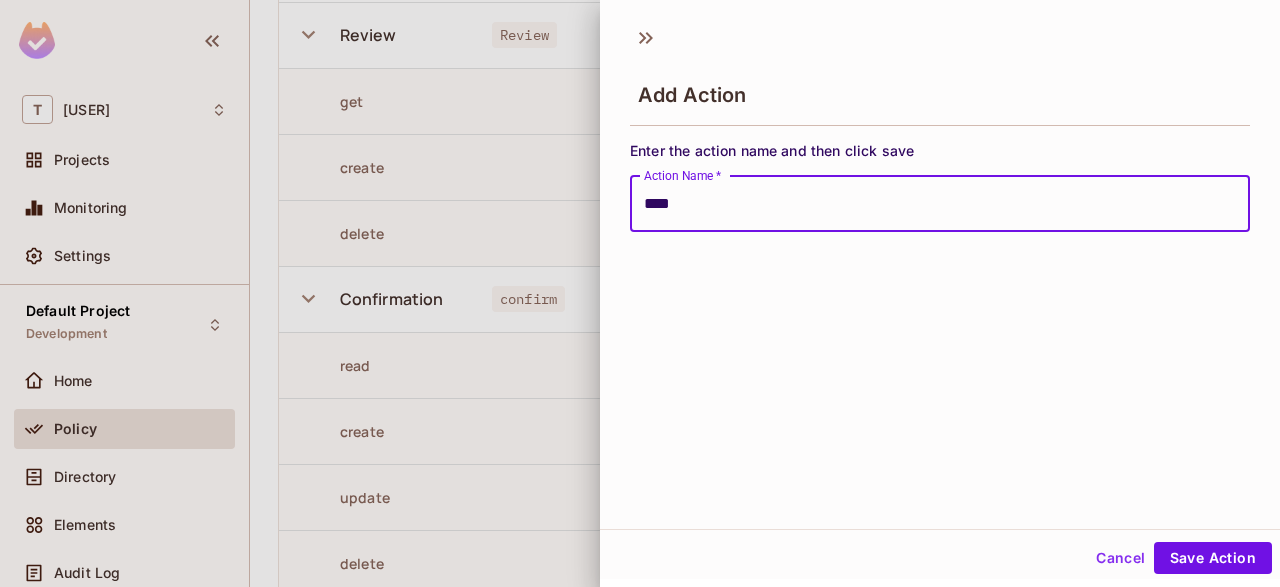 type on "****" 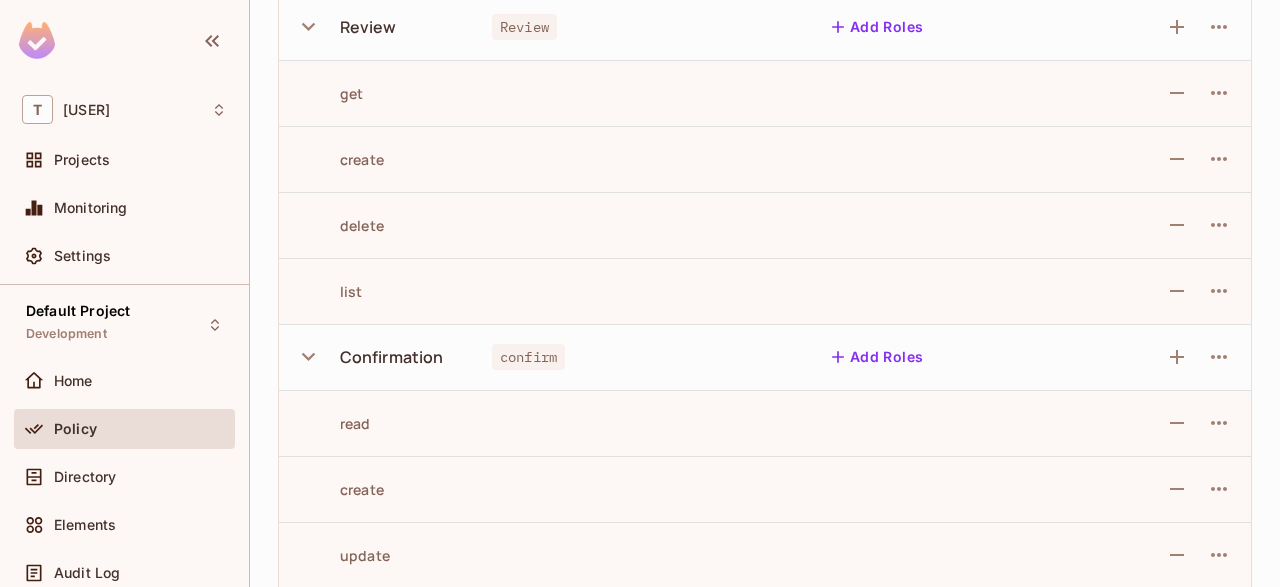 scroll, scrollTop: 248, scrollLeft: 0, axis: vertical 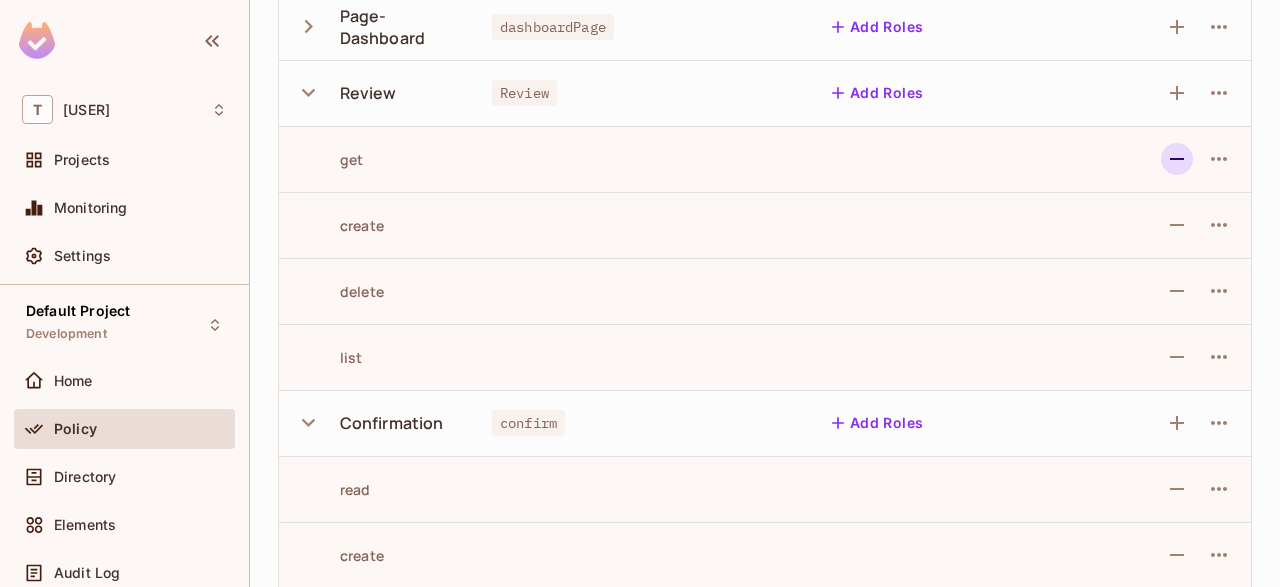 click 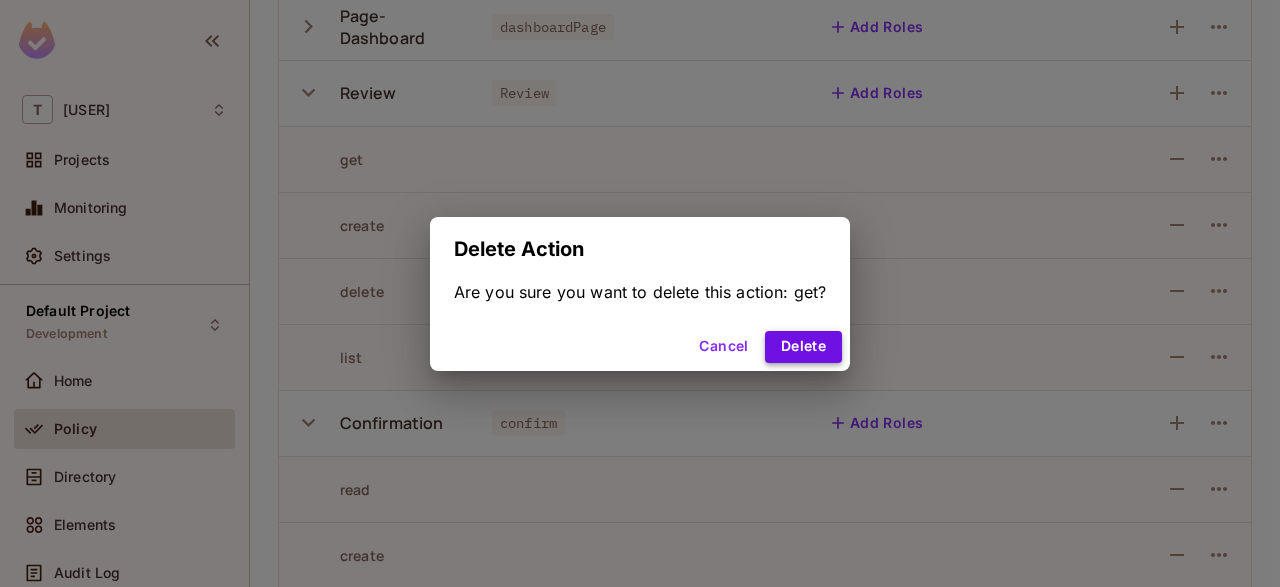 click on "Delete" at bounding box center [803, 347] 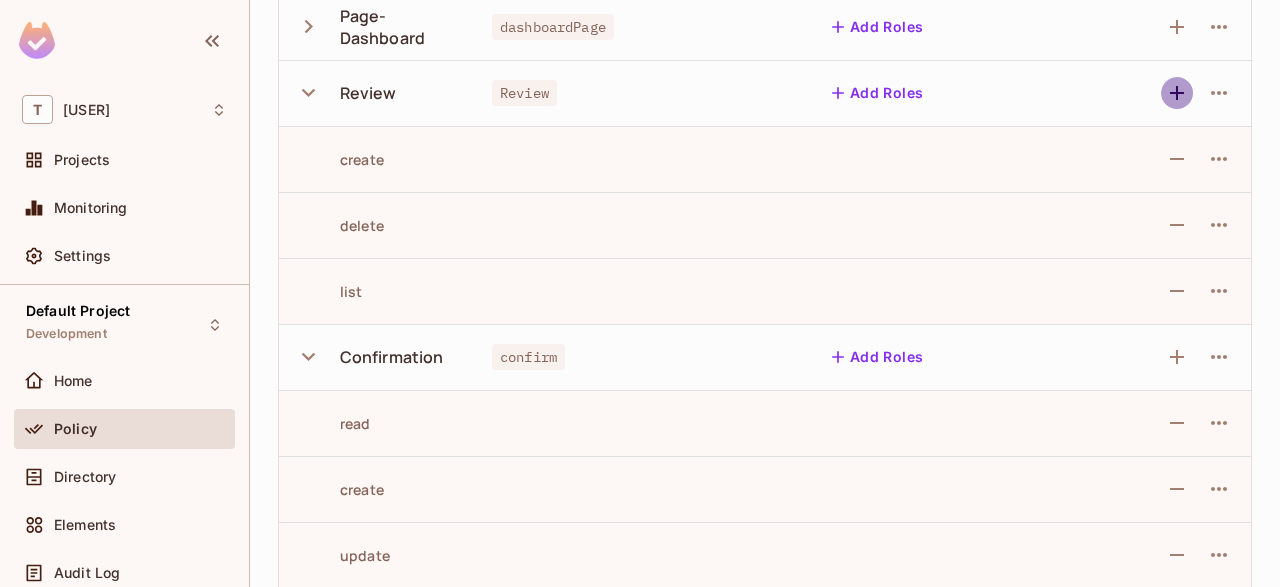 click 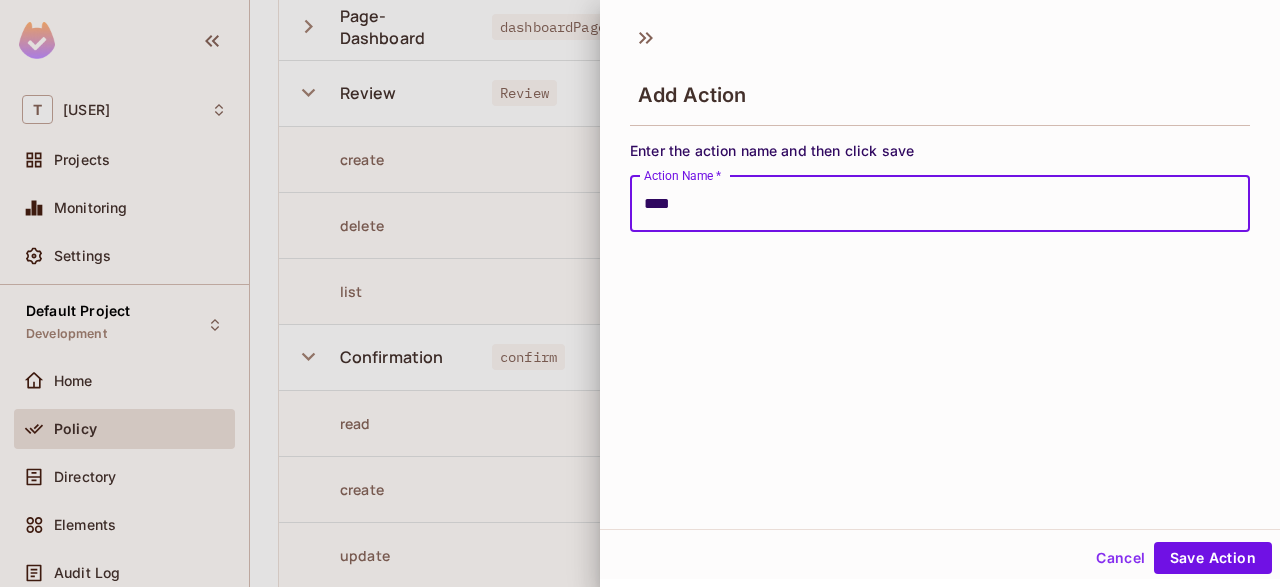 type on "****" 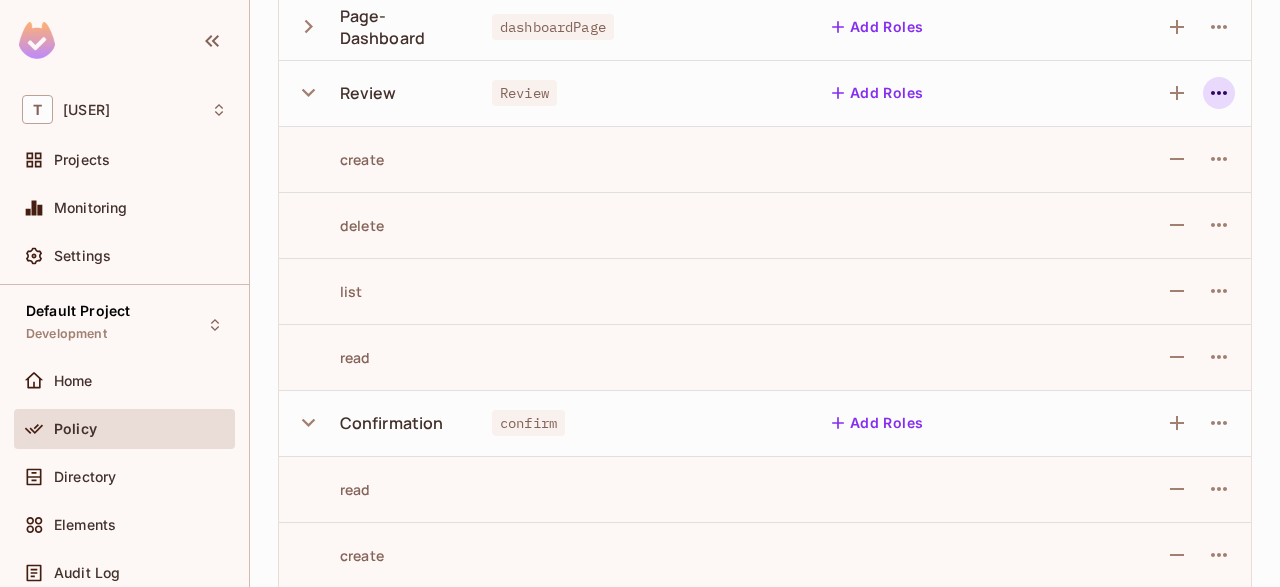 click 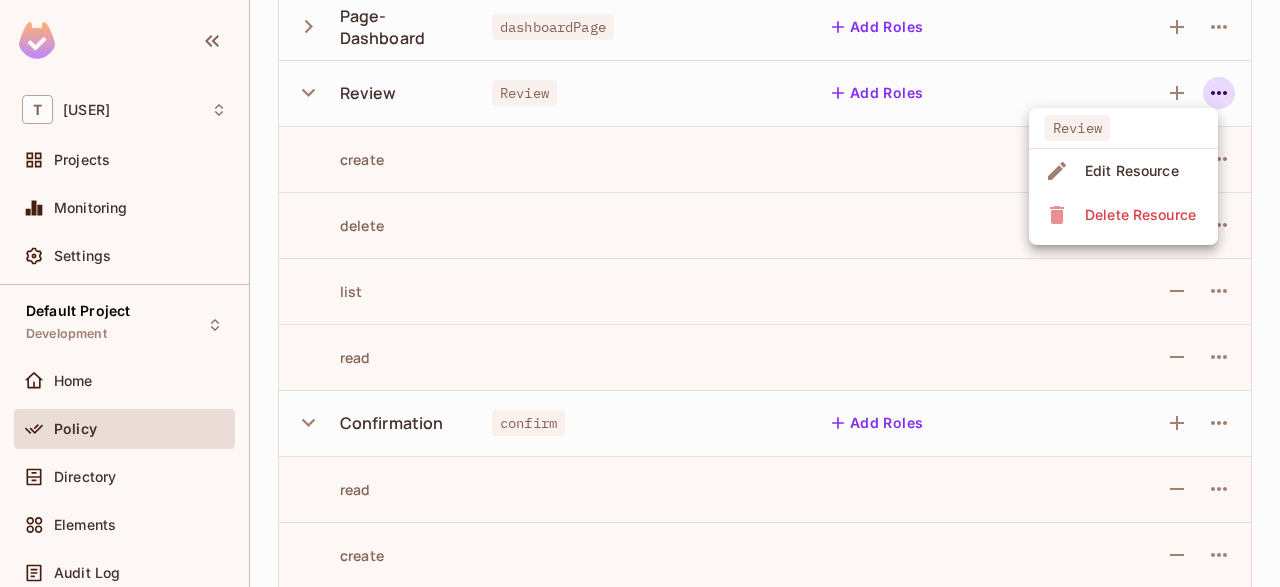click on "Delete Resource" at bounding box center (1140, 215) 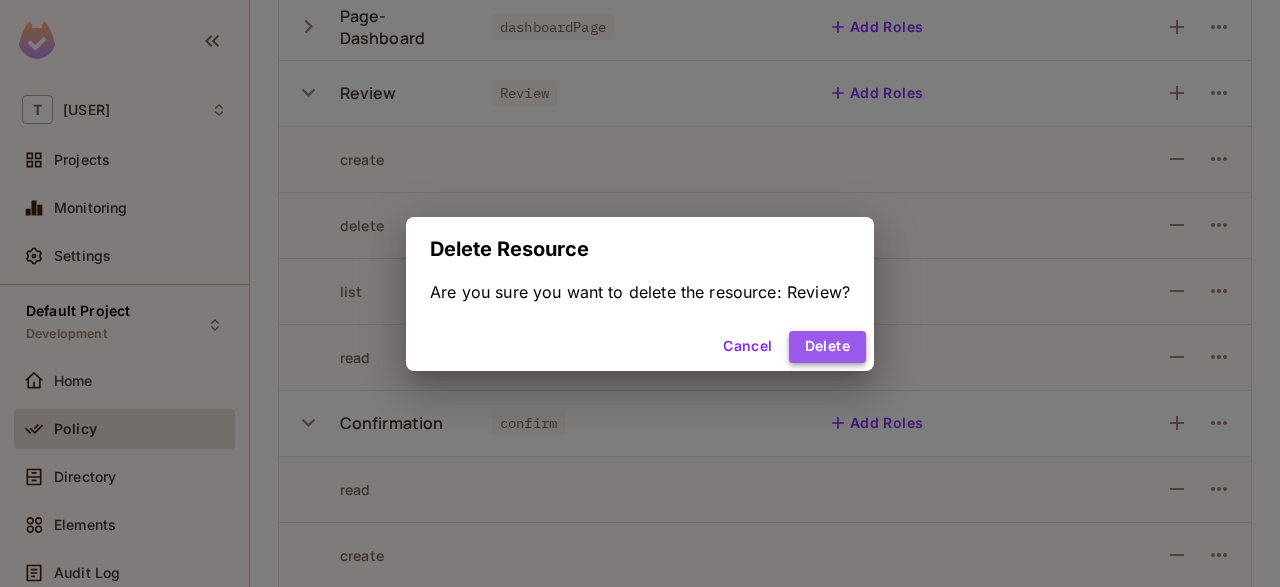 click on "Delete" at bounding box center (827, 347) 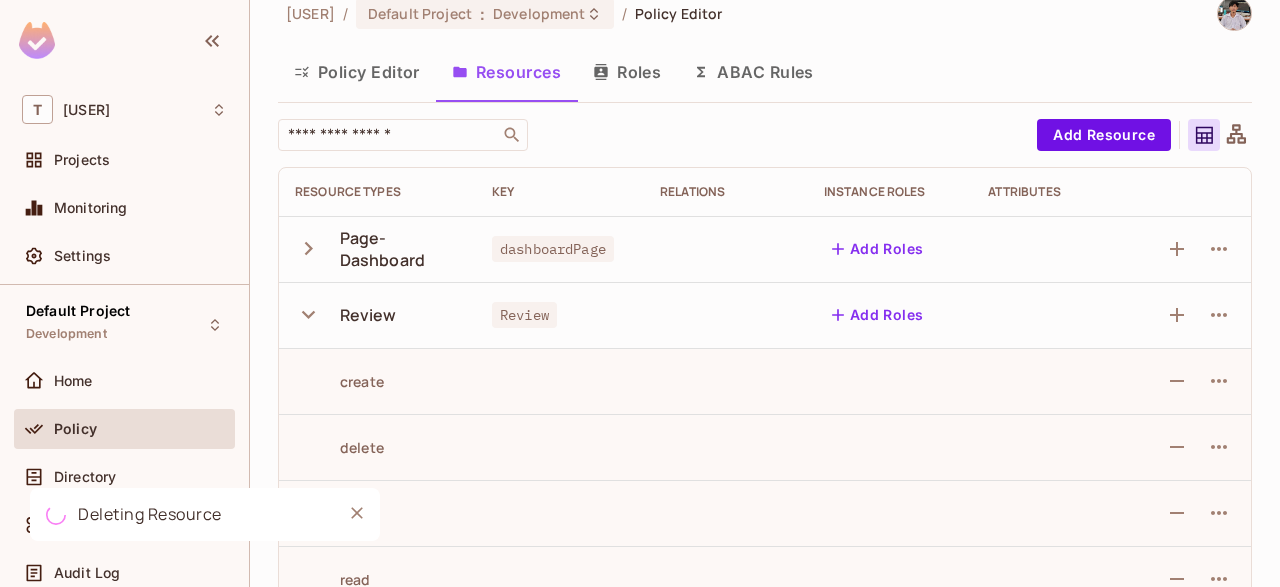 scroll, scrollTop: 26, scrollLeft: 0, axis: vertical 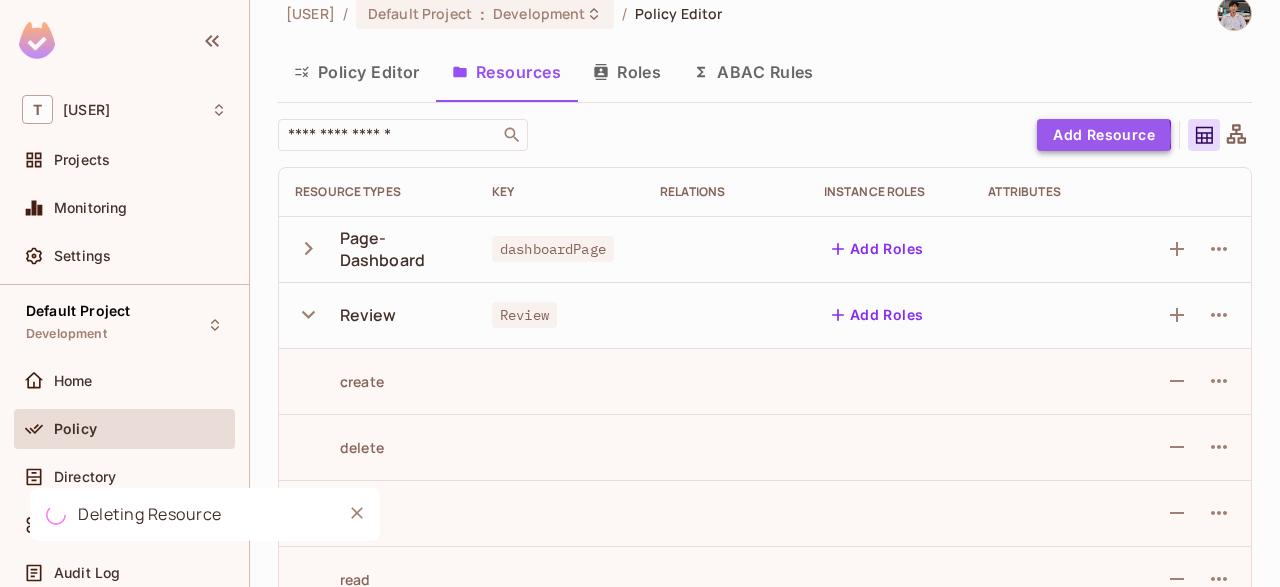 click on "Add Resource" at bounding box center (1104, 135) 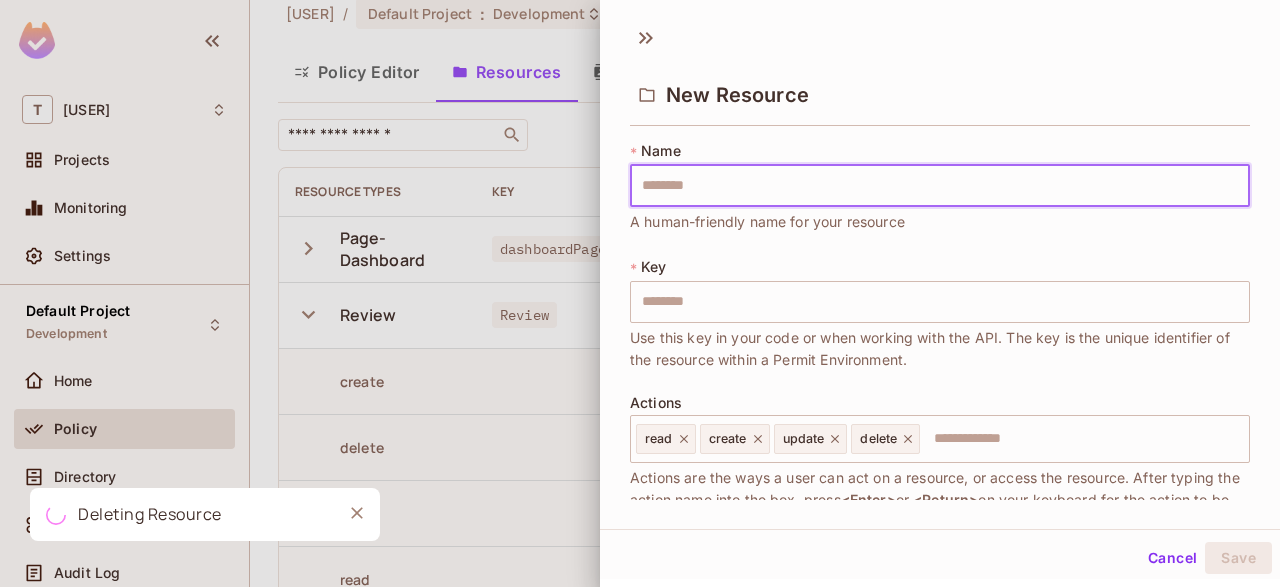 type on "*" 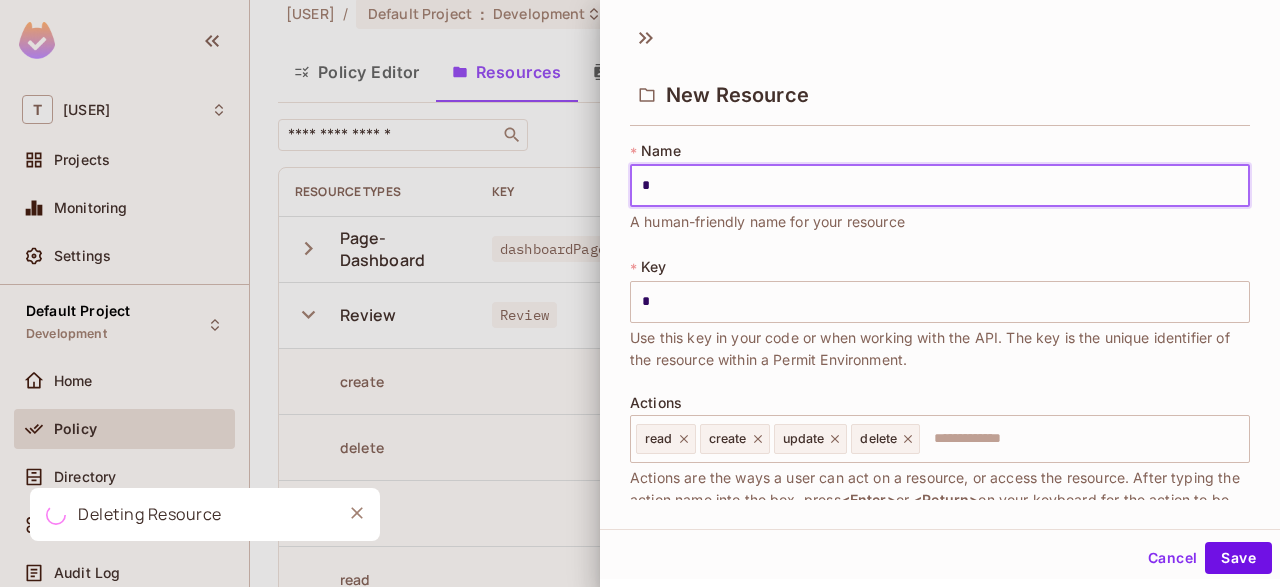 type on "**" 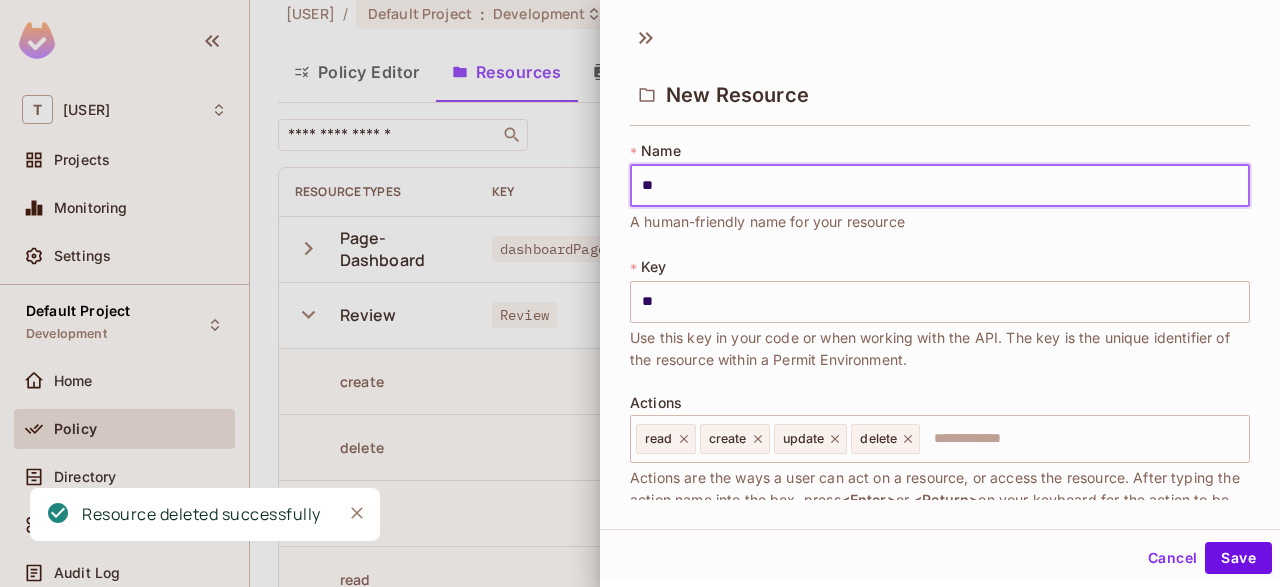 type on "******" 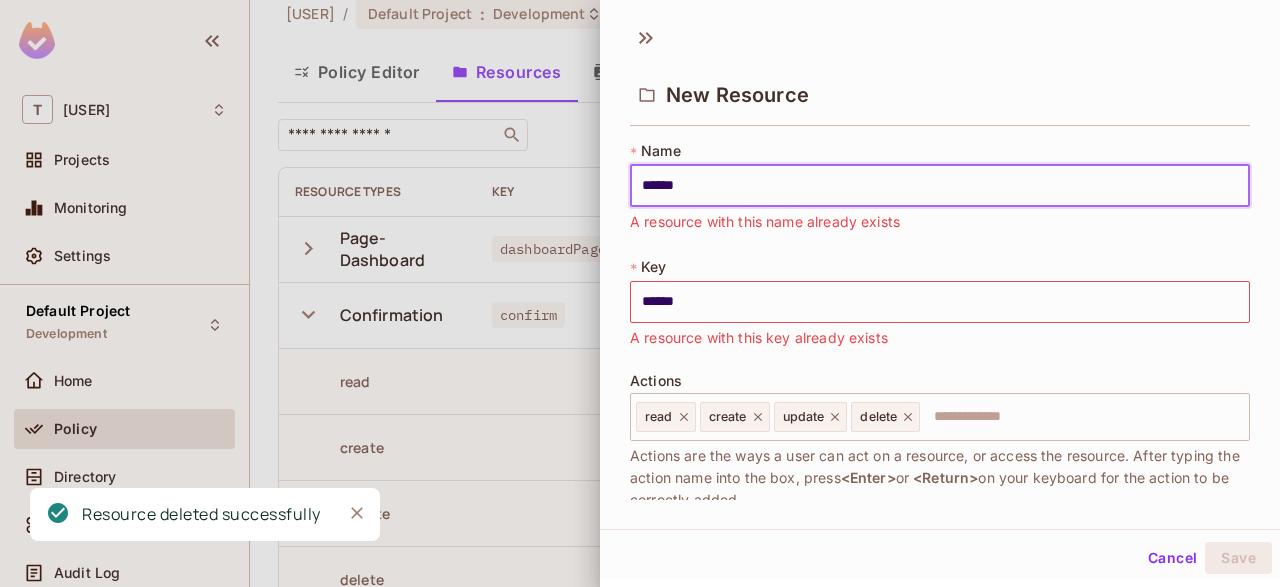 type on "******" 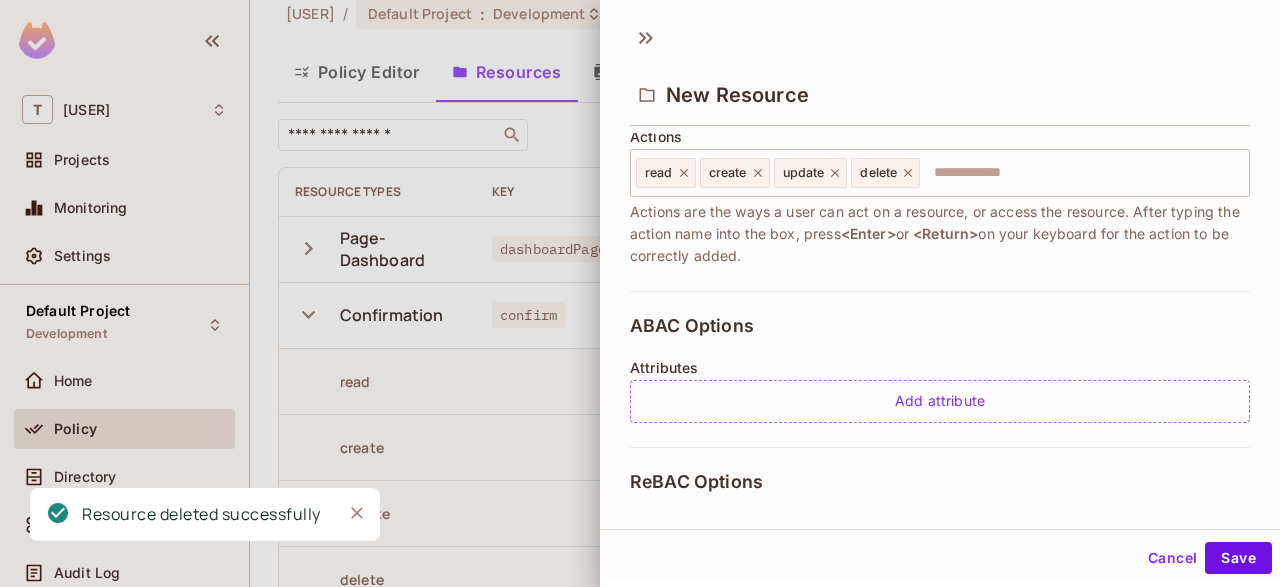 scroll, scrollTop: 272, scrollLeft: 0, axis: vertical 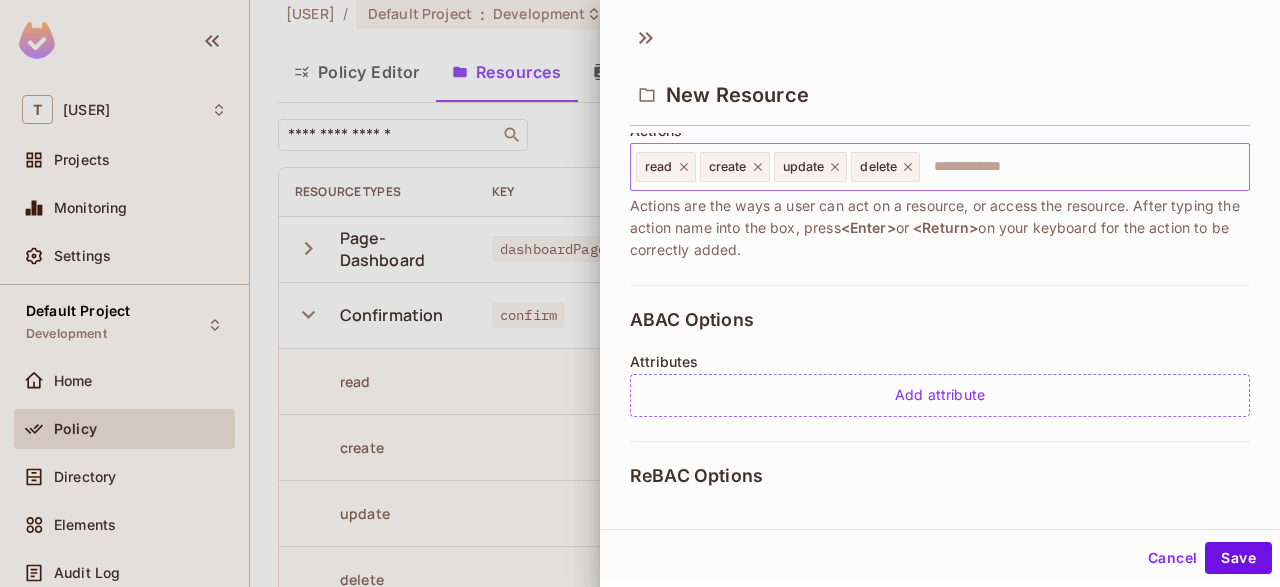click 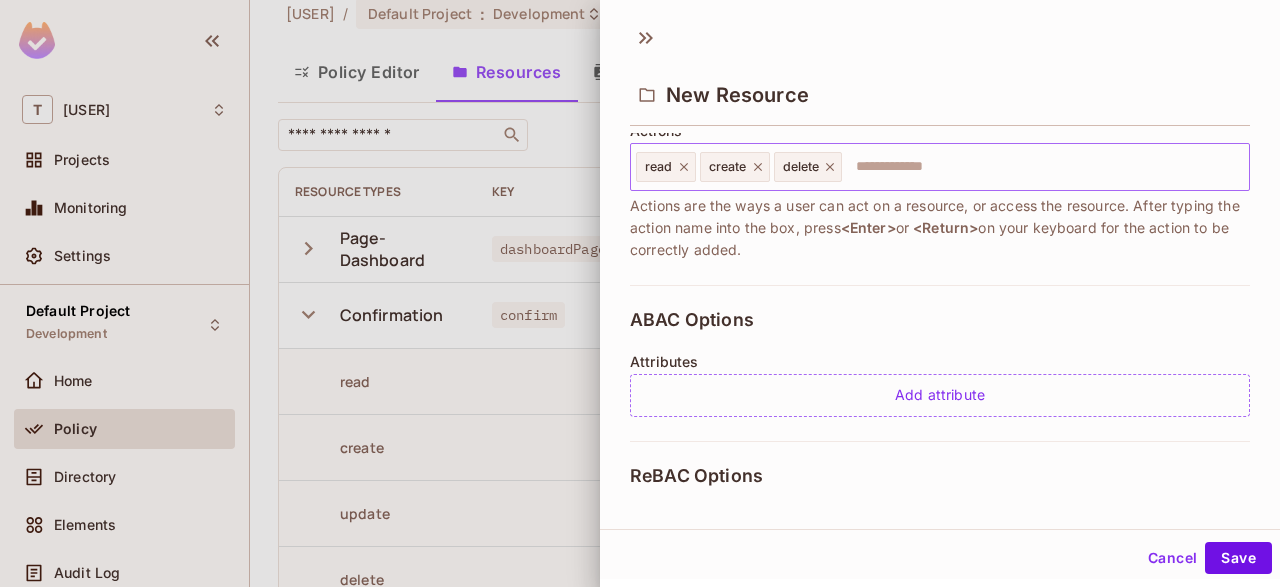 type on "******" 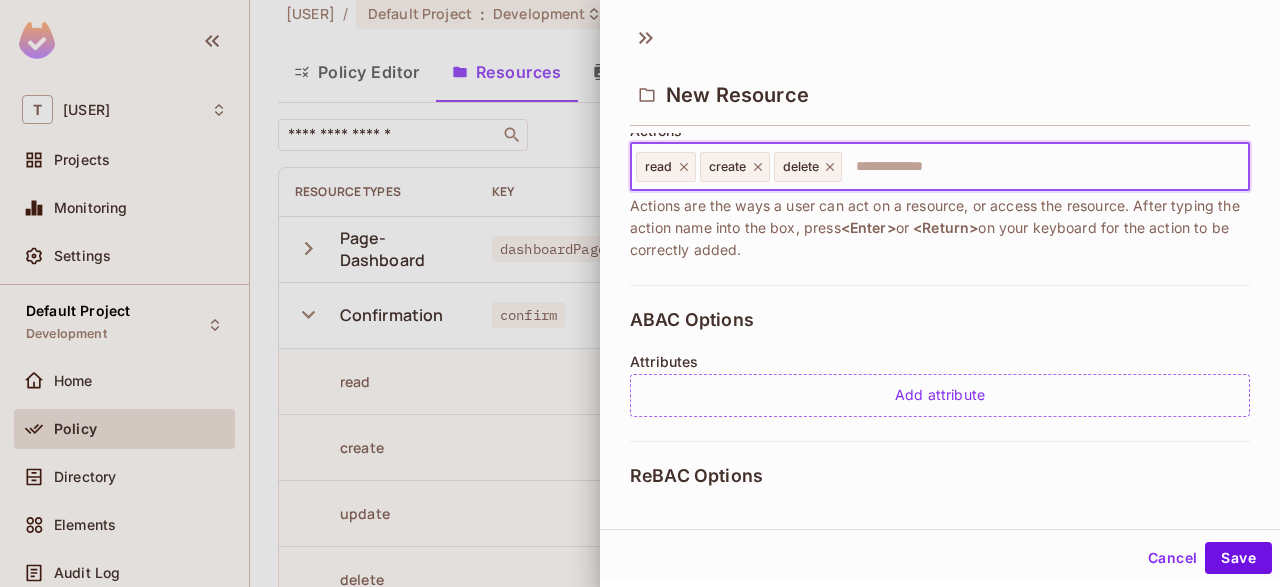 click at bounding box center (1042, 167) 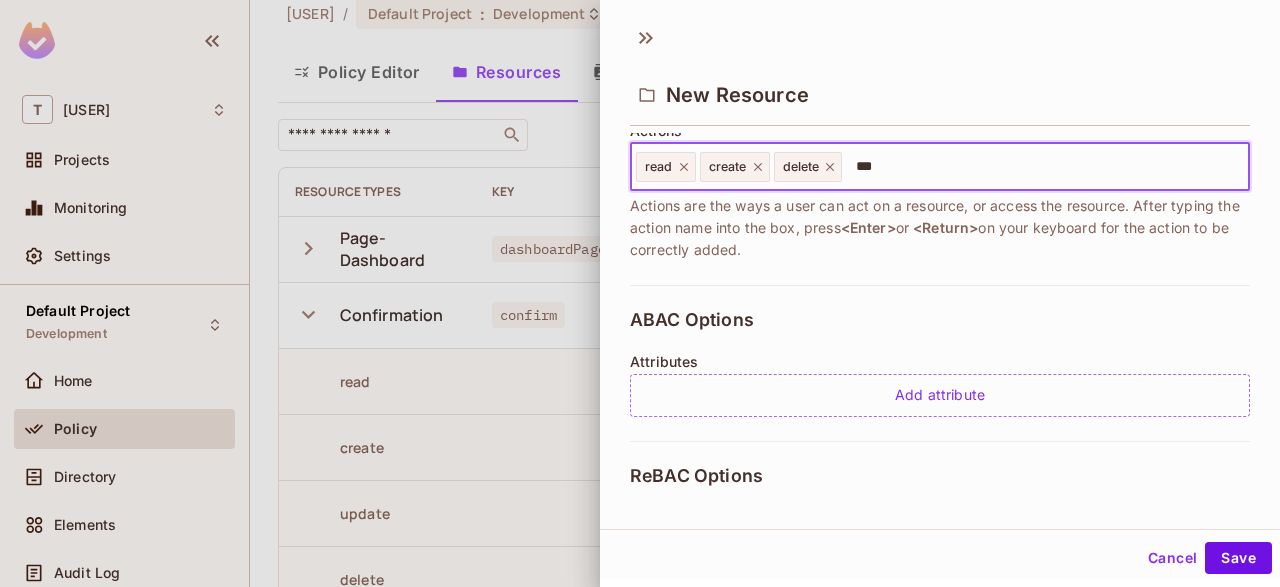 type on "****" 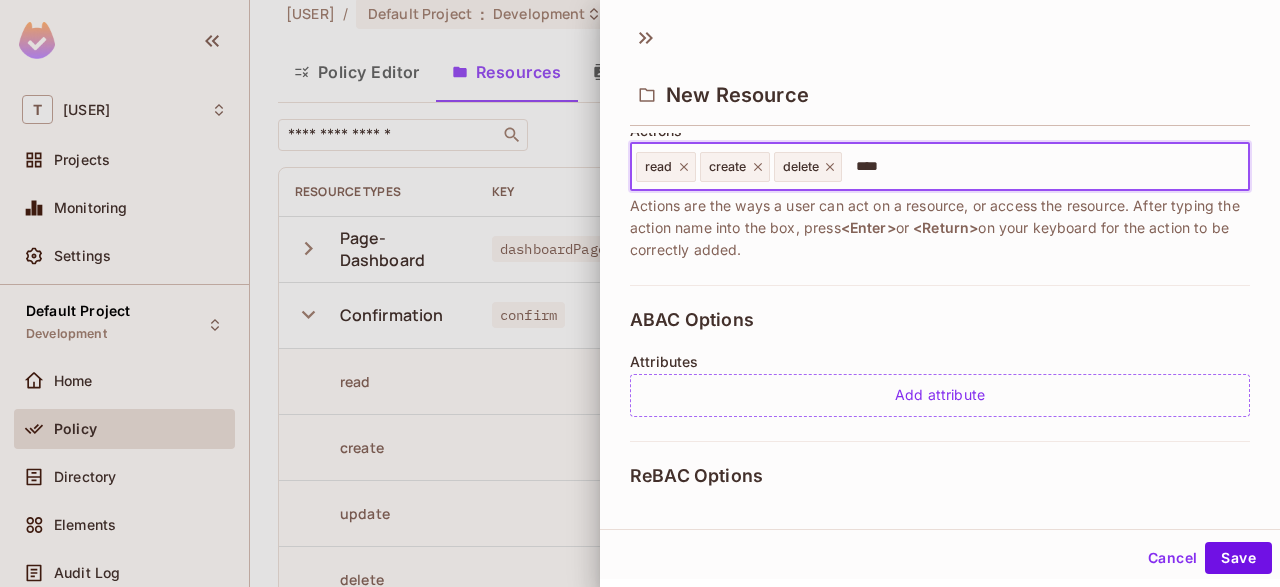 type 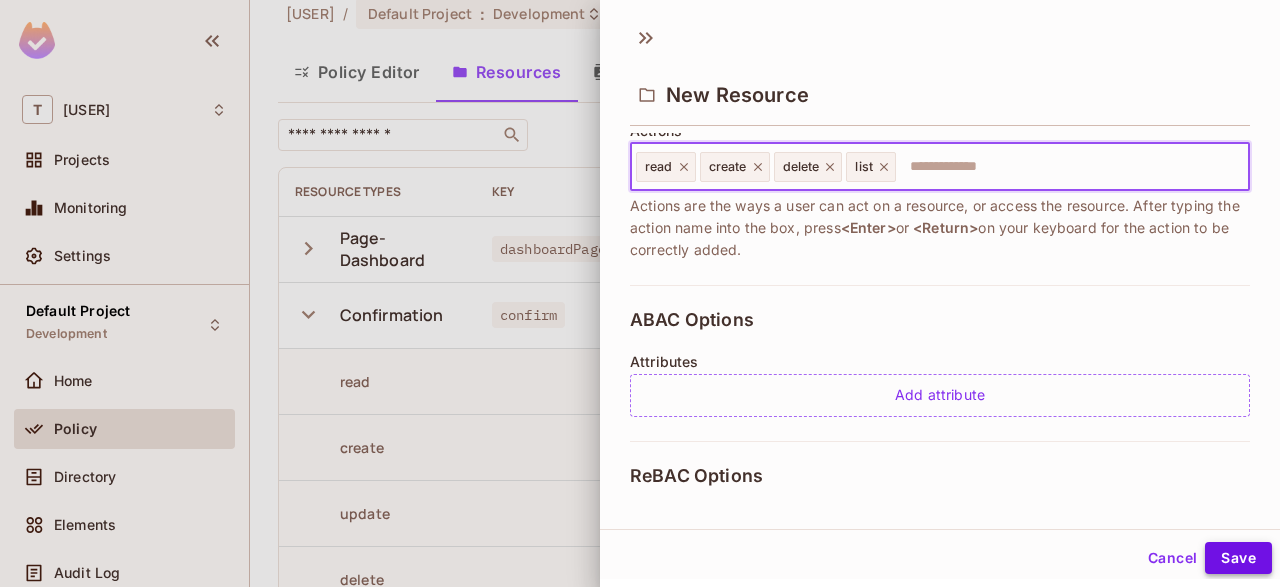click on "Save" at bounding box center [1238, 558] 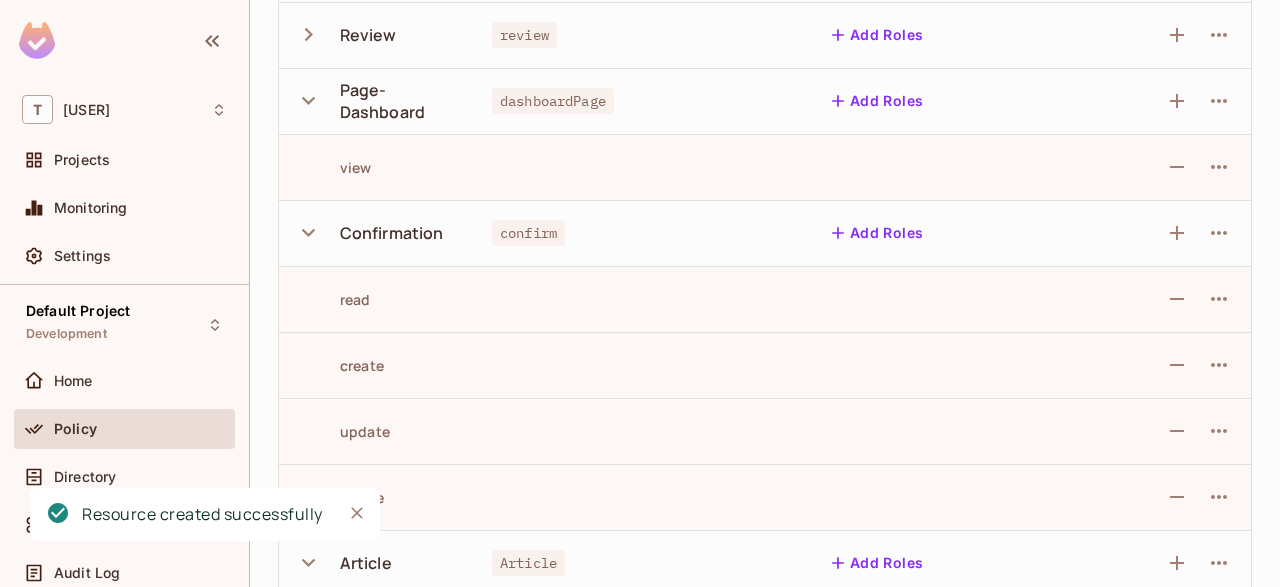 scroll, scrollTop: 242, scrollLeft: 0, axis: vertical 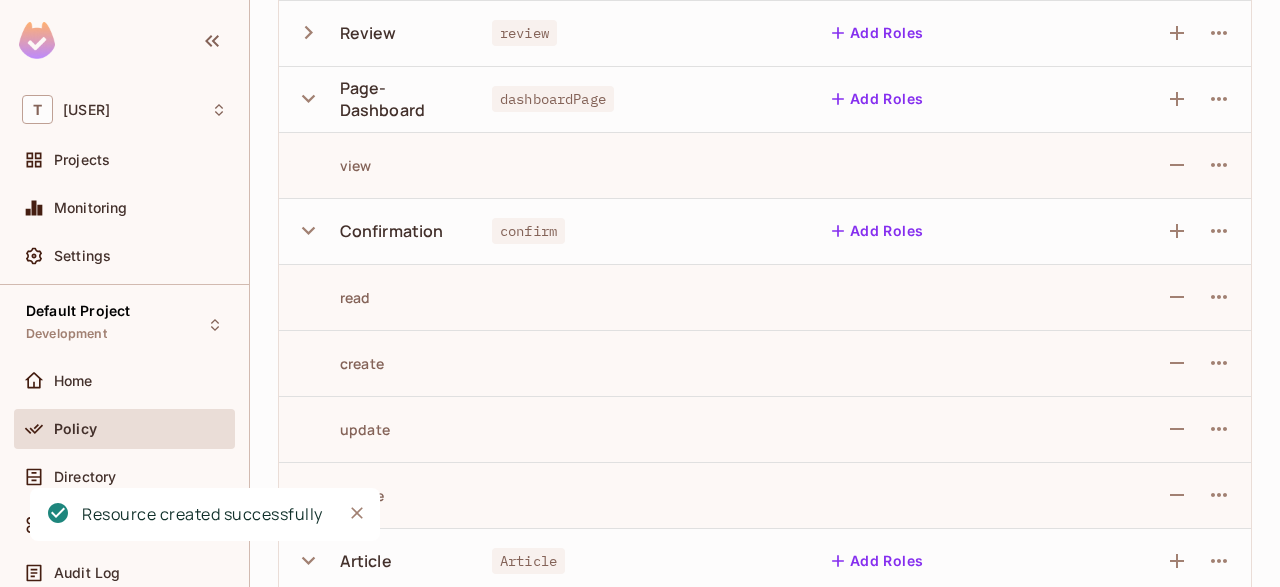 type 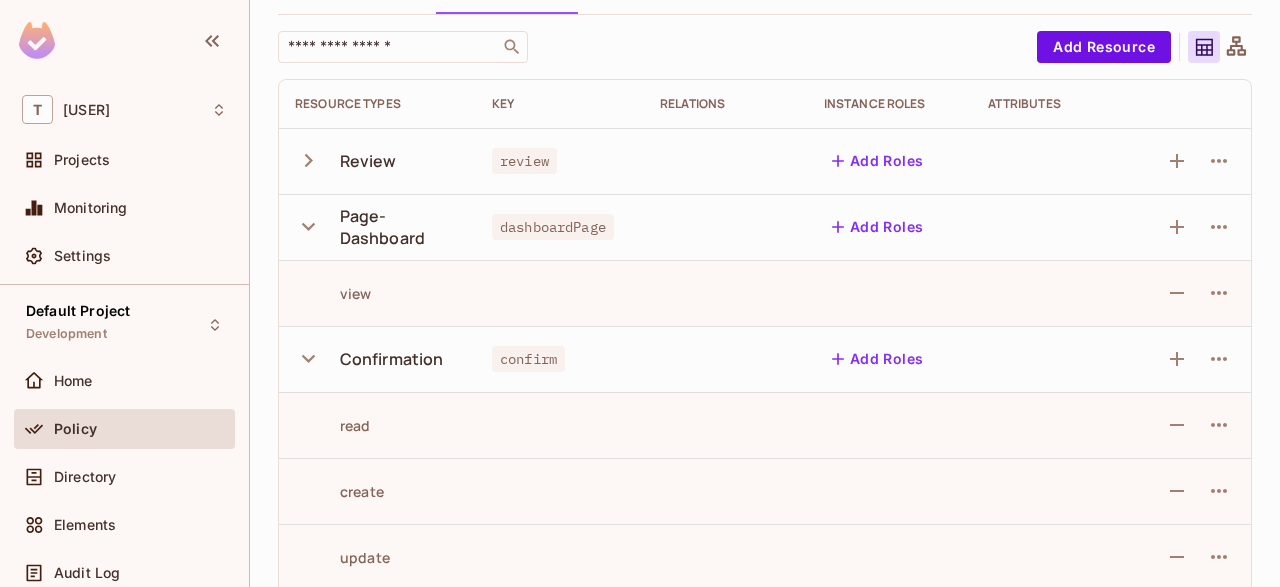 scroll, scrollTop: 112, scrollLeft: 0, axis: vertical 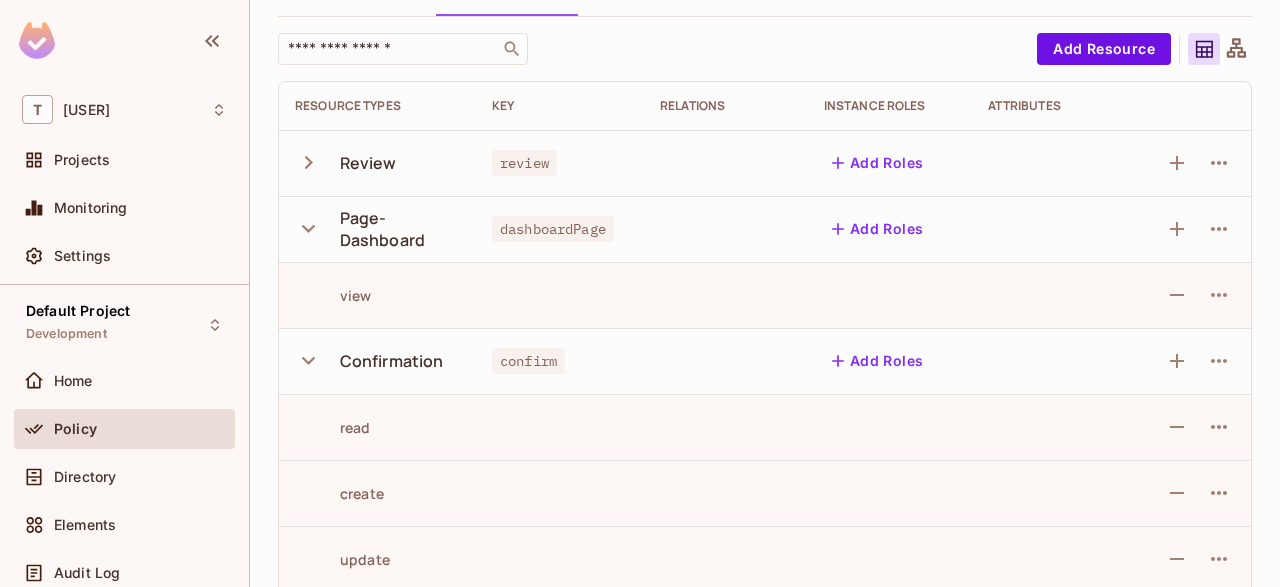 click on "Review" at bounding box center [368, 163] 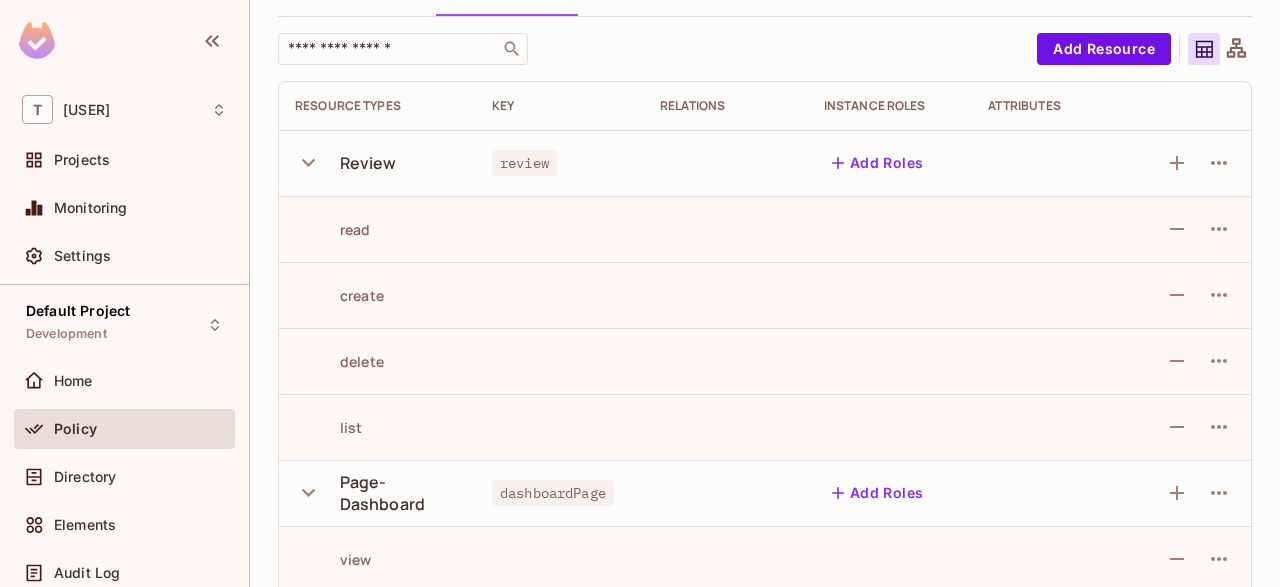 type 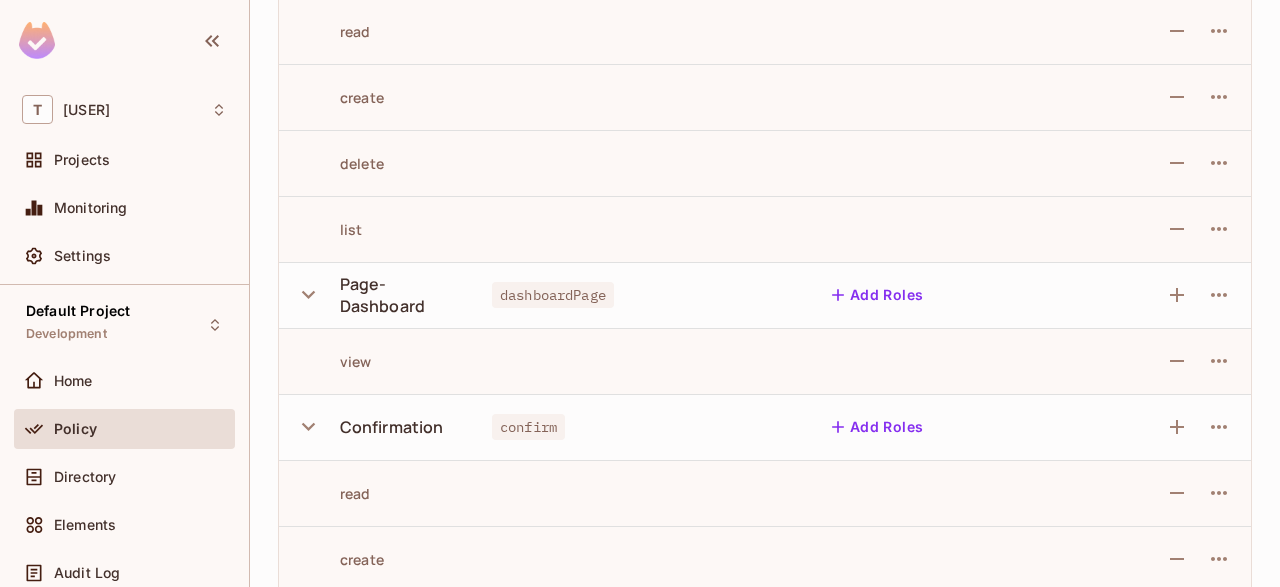 scroll, scrollTop: 0, scrollLeft: 0, axis: both 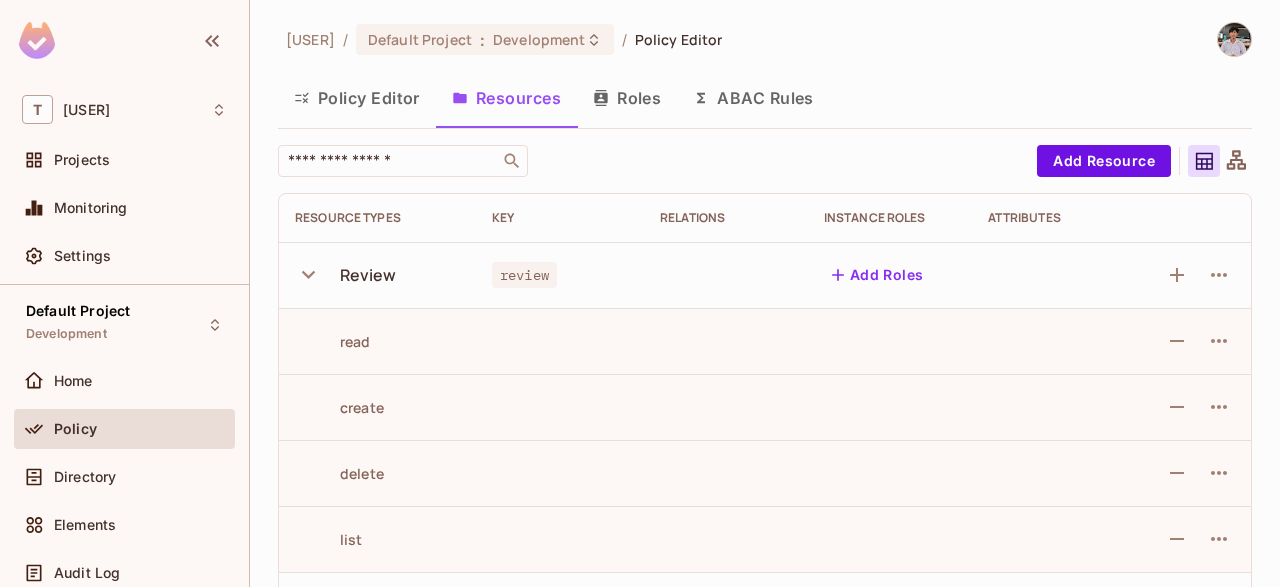 click on "Review" at bounding box center [368, 275] 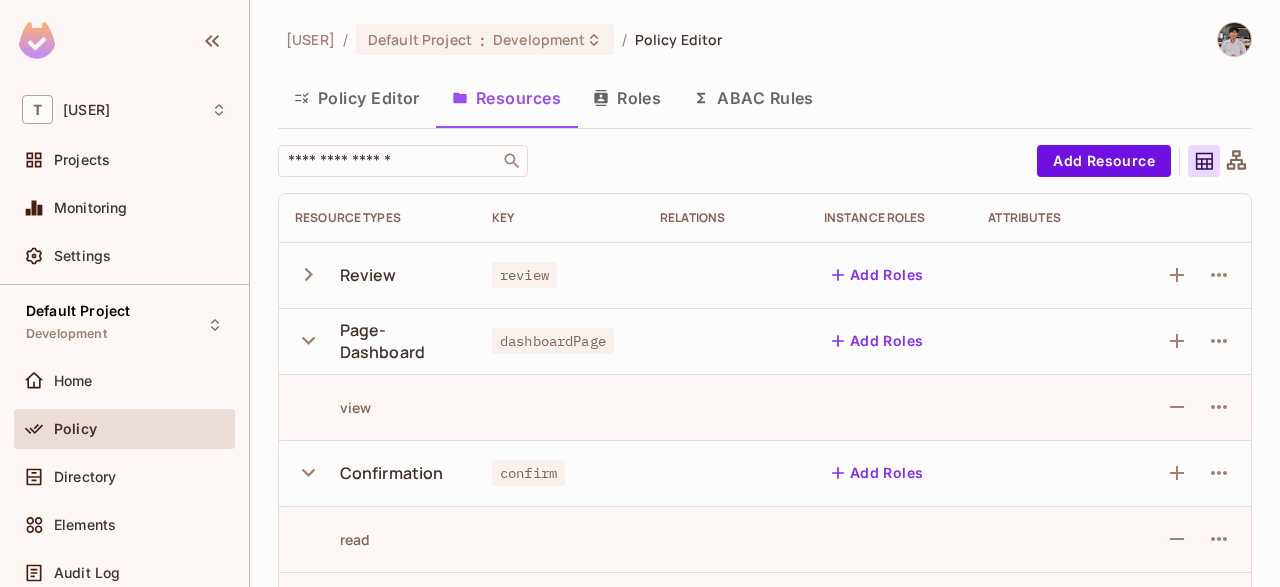 click 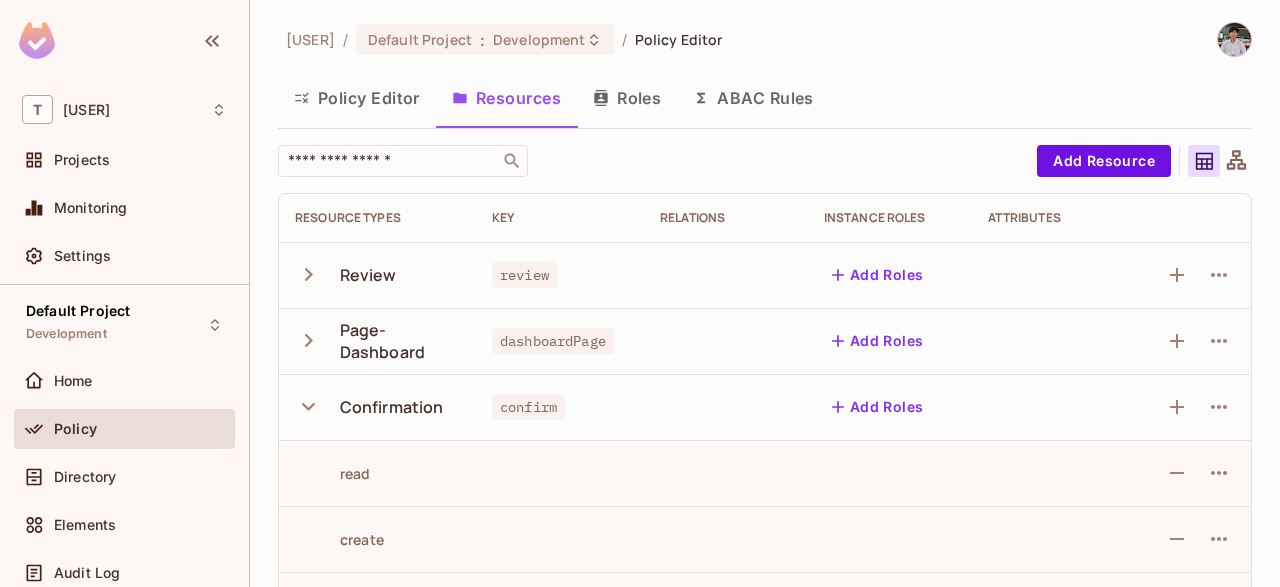 click 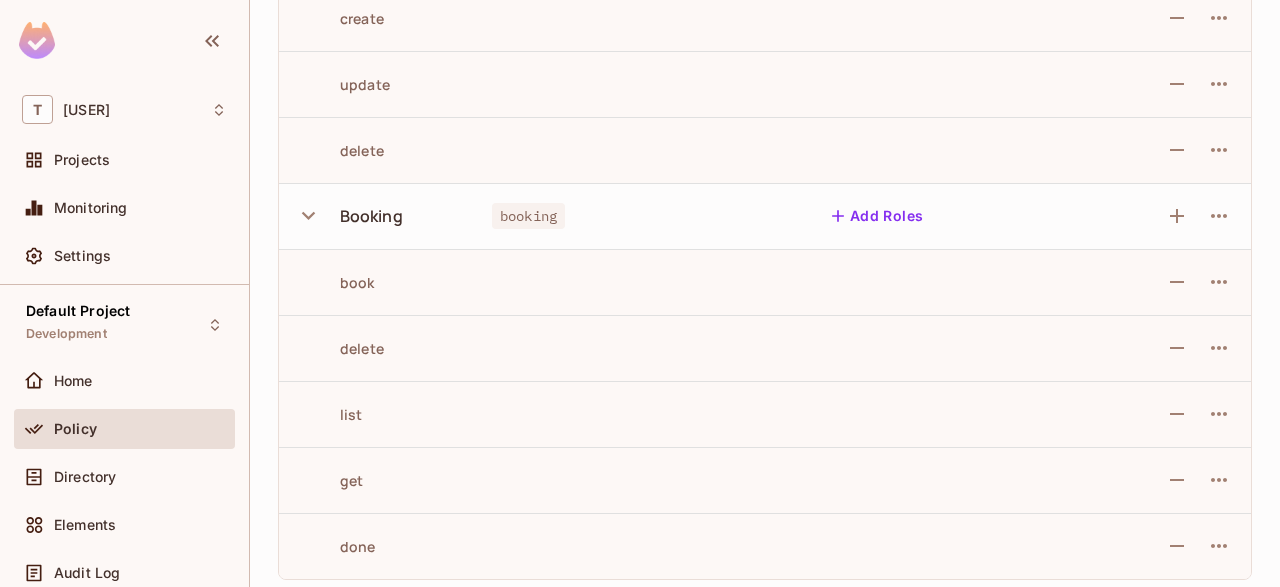 scroll, scrollTop: 1248, scrollLeft: 0, axis: vertical 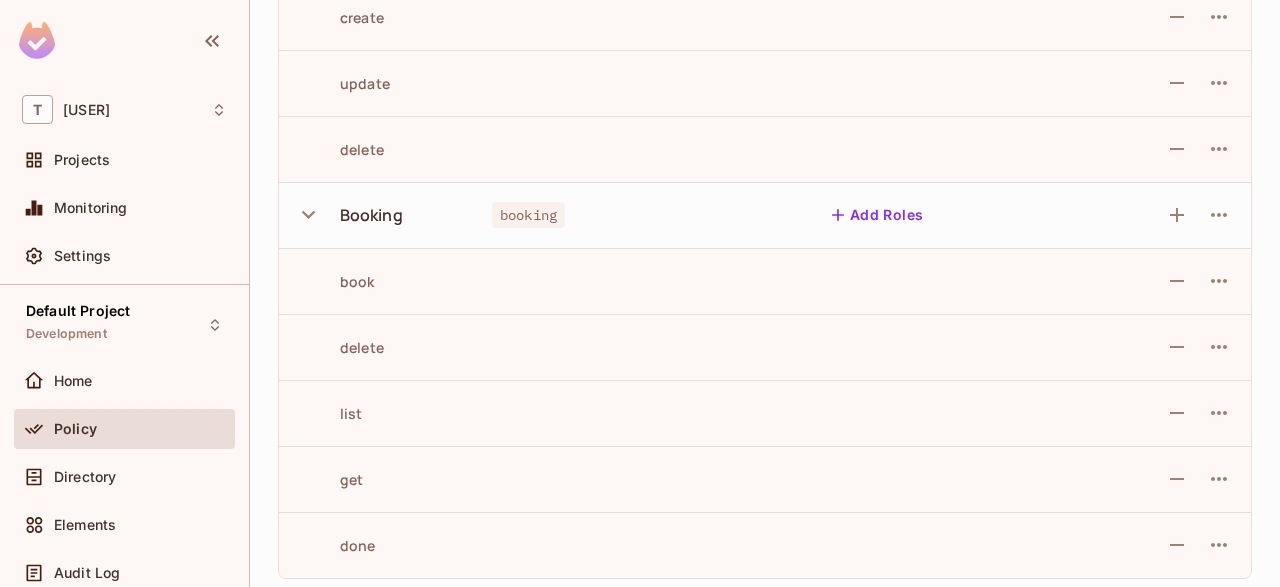 type 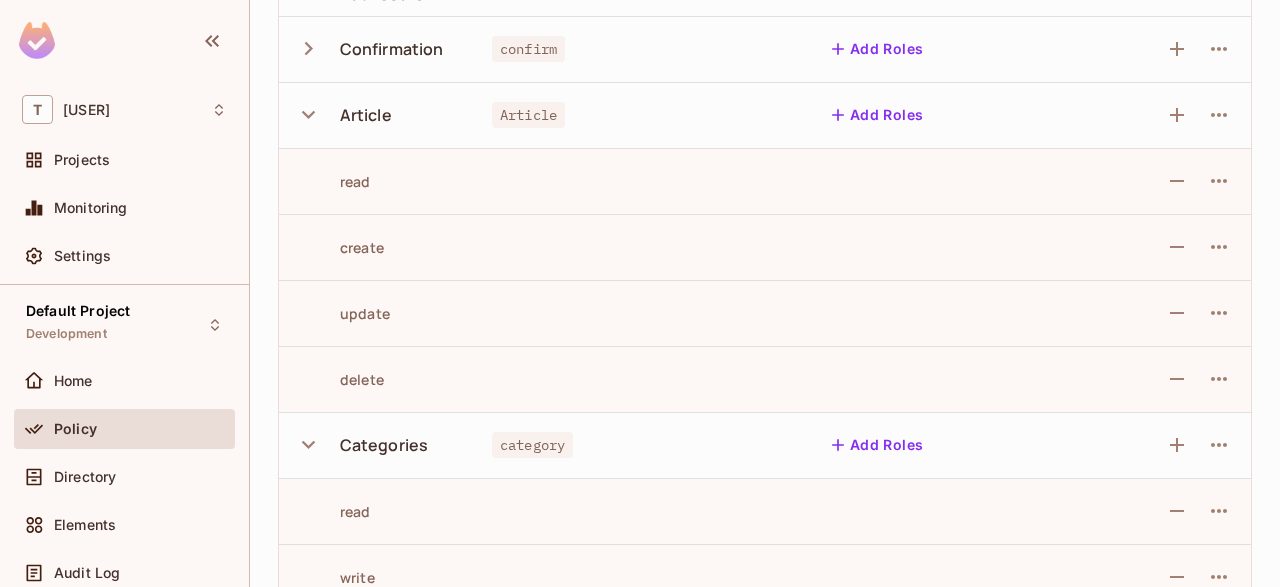 scroll, scrollTop: 0, scrollLeft: 0, axis: both 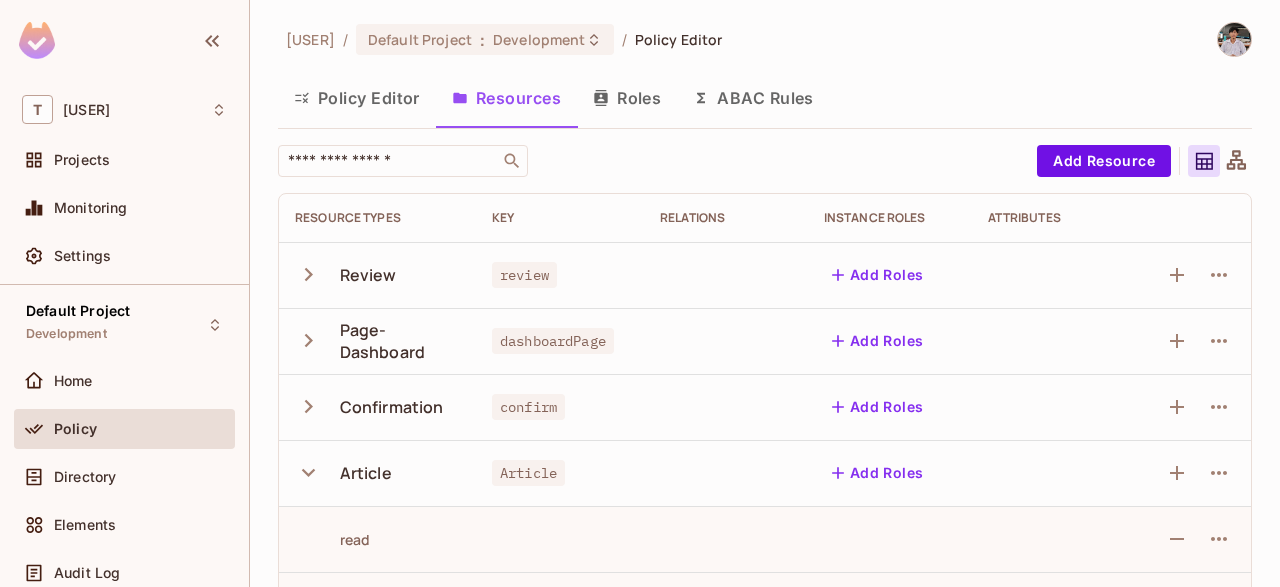 click on "Policy Editor" at bounding box center (357, 98) 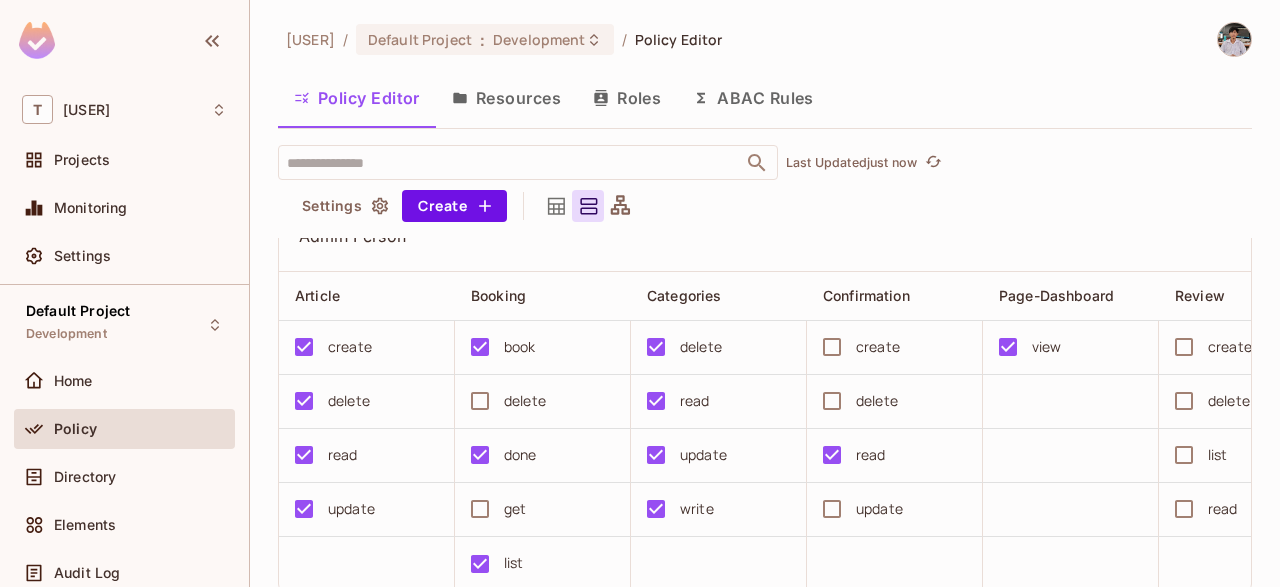 scroll, scrollTop: 84, scrollLeft: 0, axis: vertical 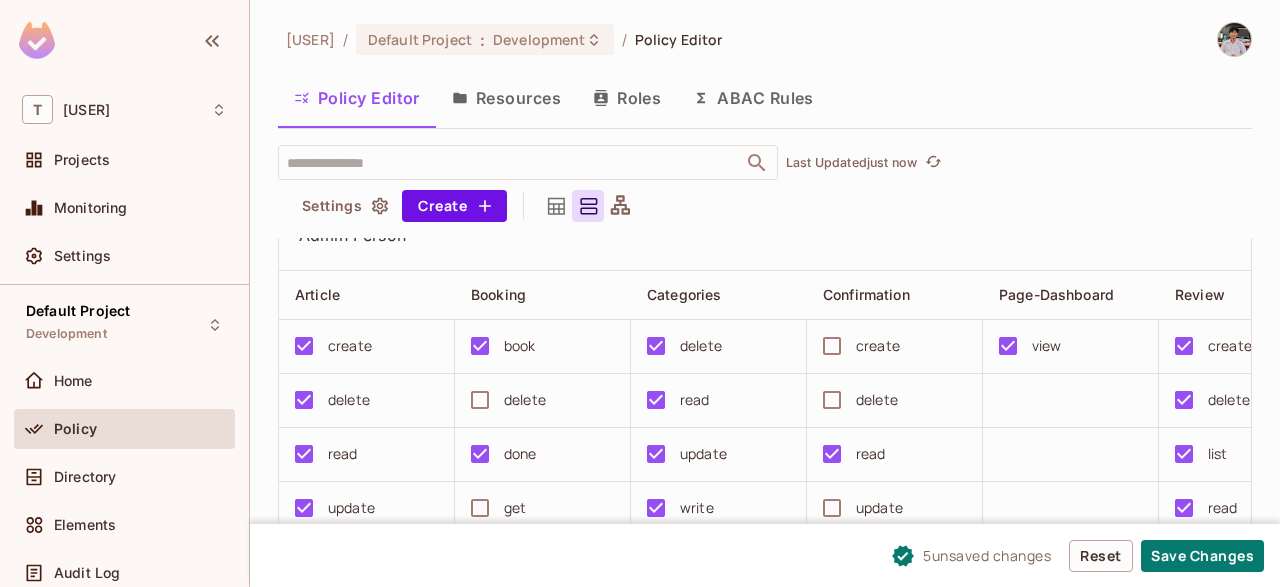 click on "create" at bounding box center [895, 347] 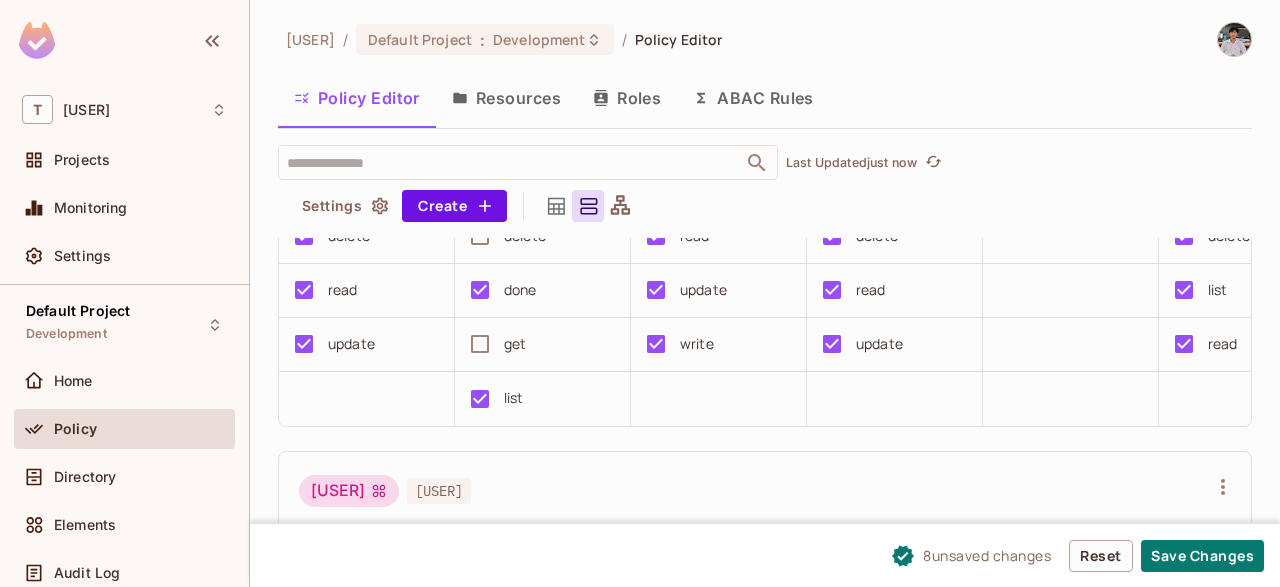 scroll, scrollTop: 255, scrollLeft: 0, axis: vertical 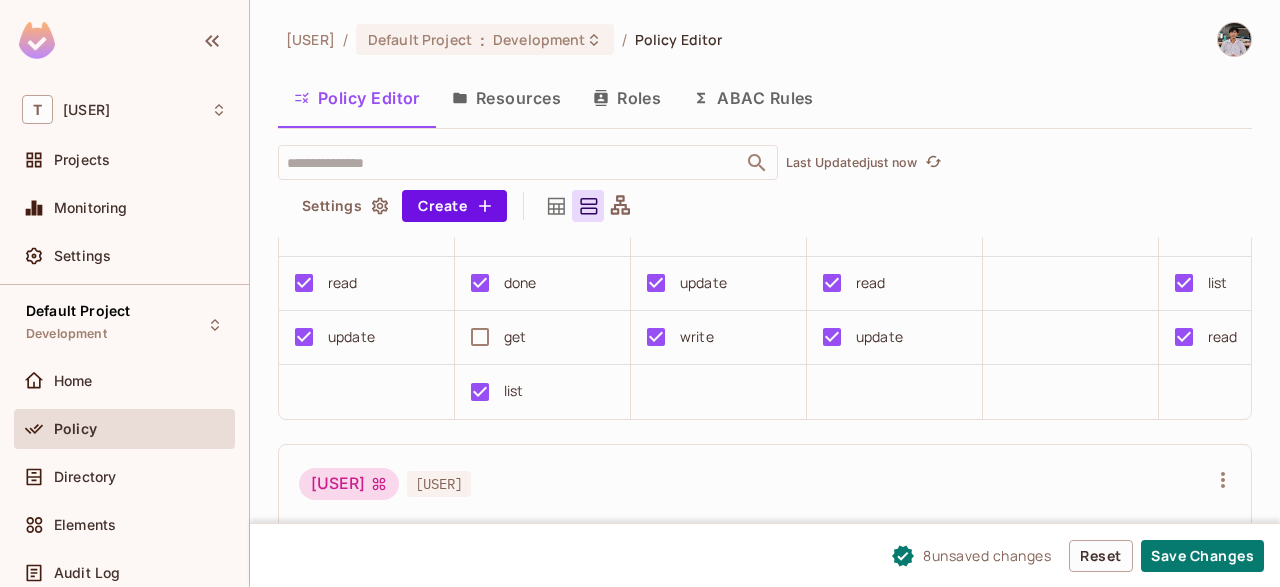 click on "get" at bounding box center (536, 337) 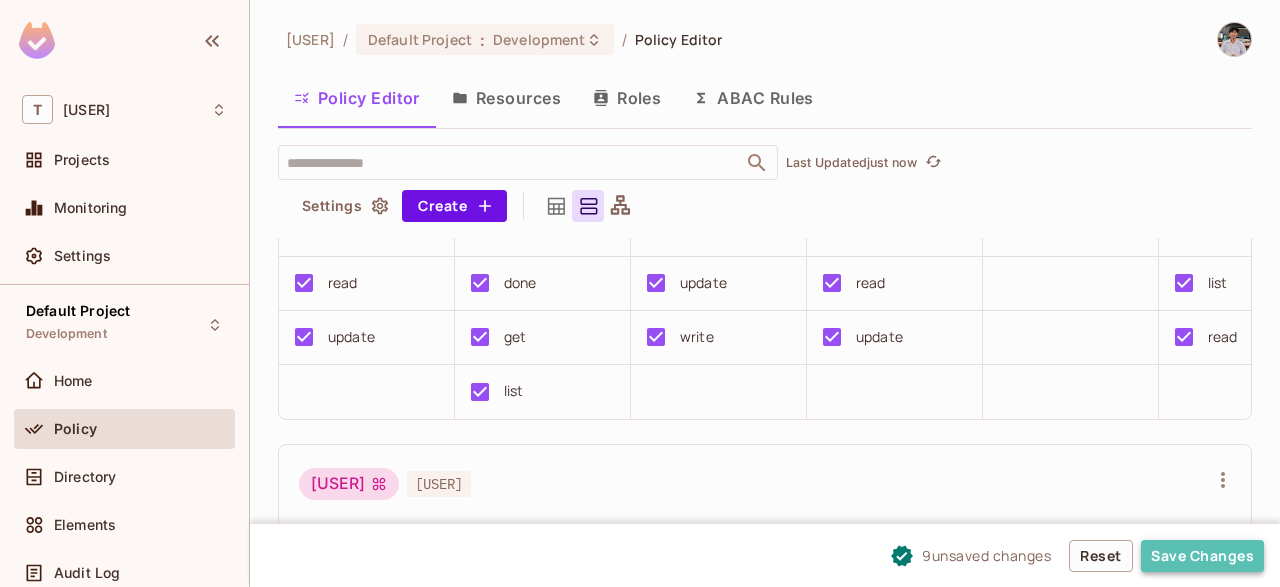 click on "Save Changes" at bounding box center (1202, 556) 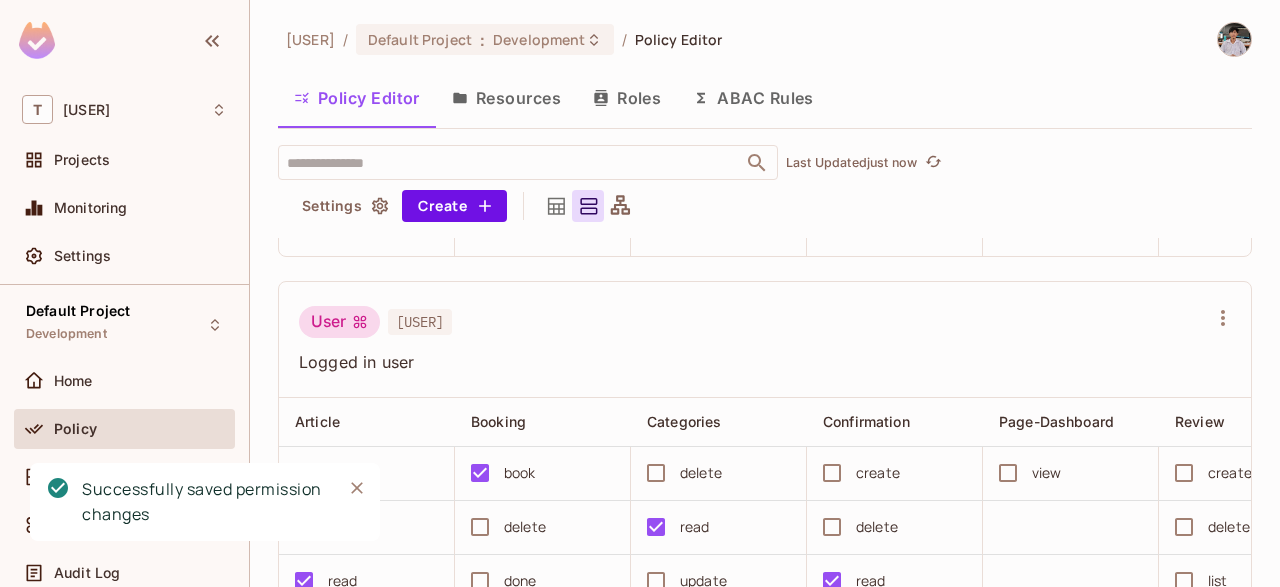 scroll, scrollTop: 981, scrollLeft: 0, axis: vertical 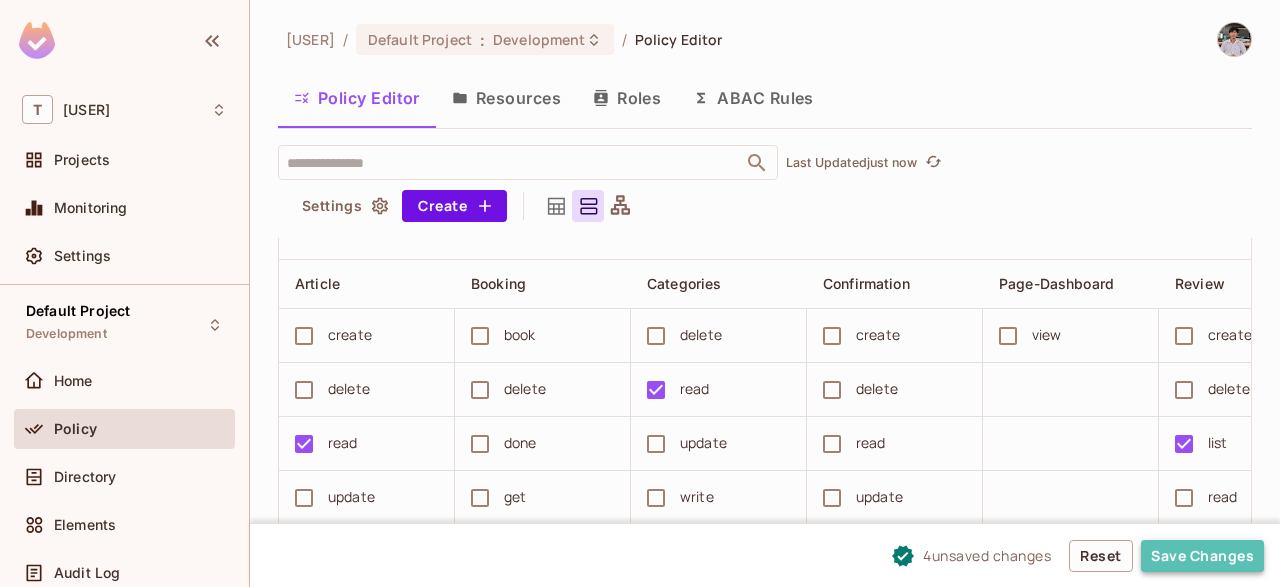 click on "Save Changes" at bounding box center (1202, 556) 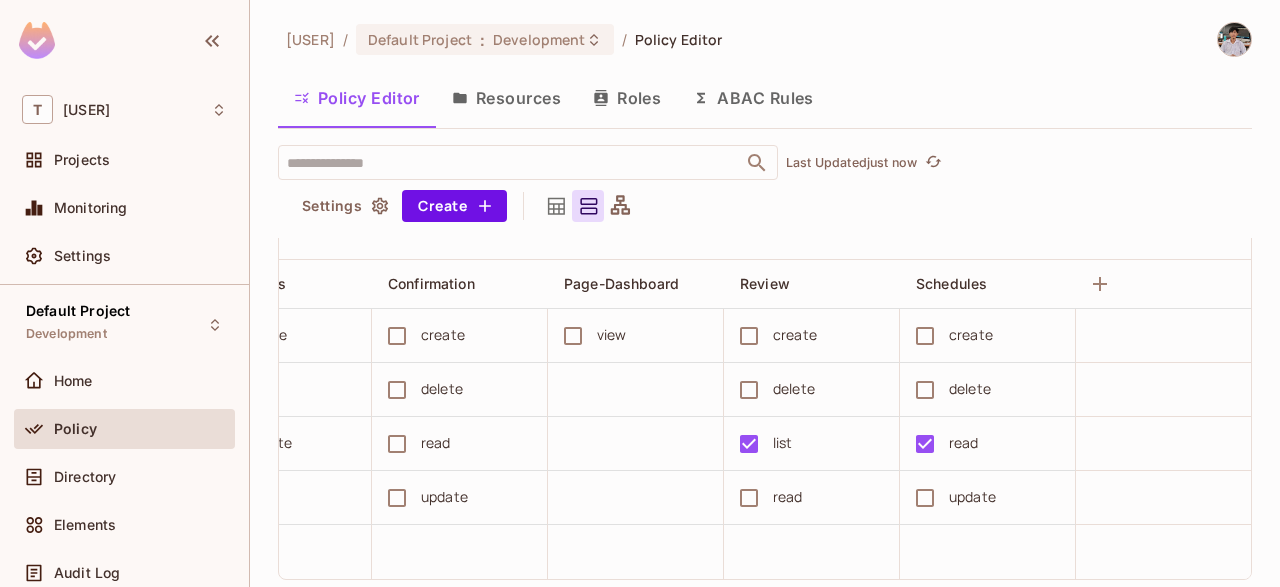 scroll, scrollTop: 0, scrollLeft: 0, axis: both 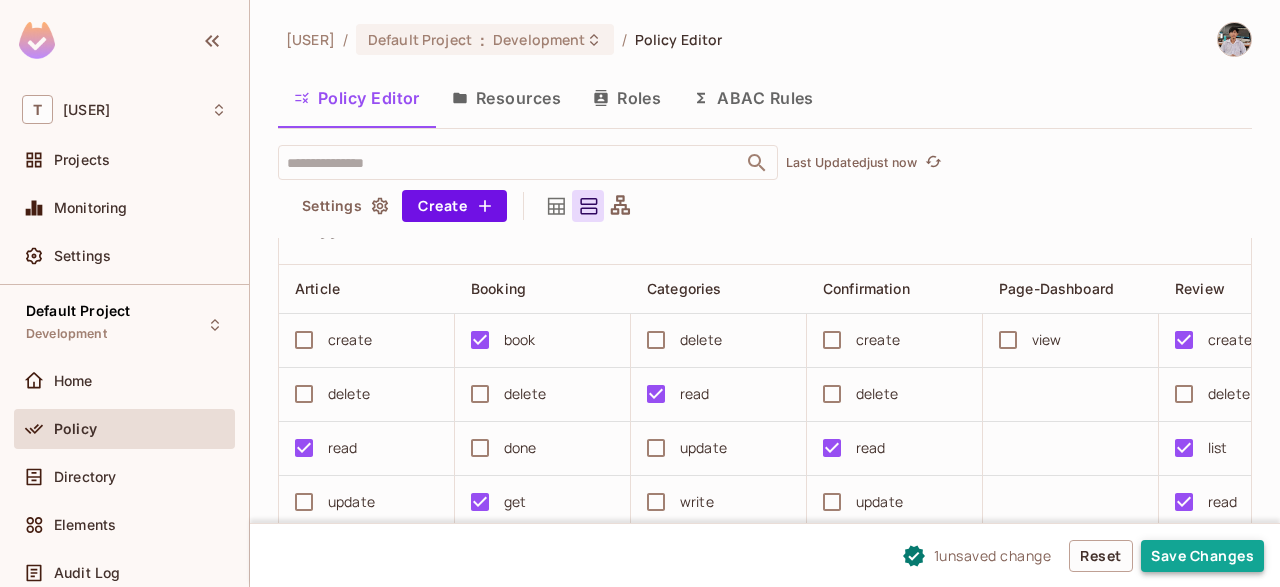 click on "Save Changes" at bounding box center (1202, 556) 